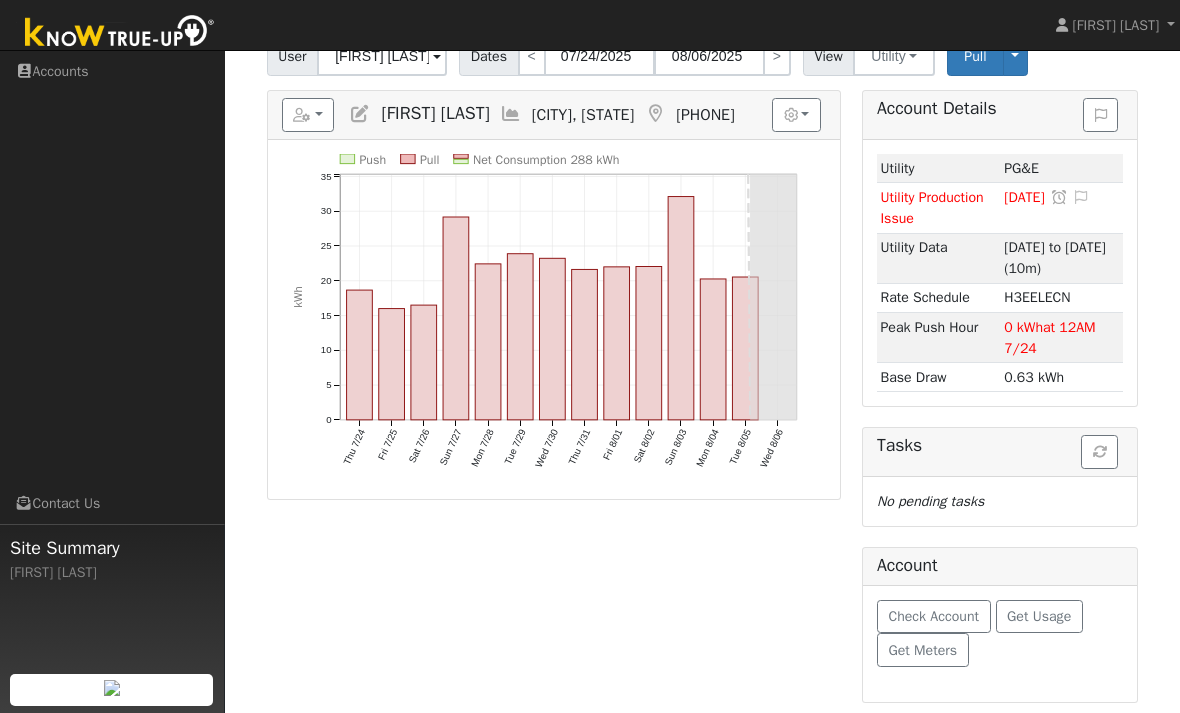 click on "[FIRST] [LAST]
[FIRST] [LAST]
Profile
Help Center
Terms Of Service
See What's New
Log Out
Navigation
Accounts
Links" at bounding box center (590, 278) 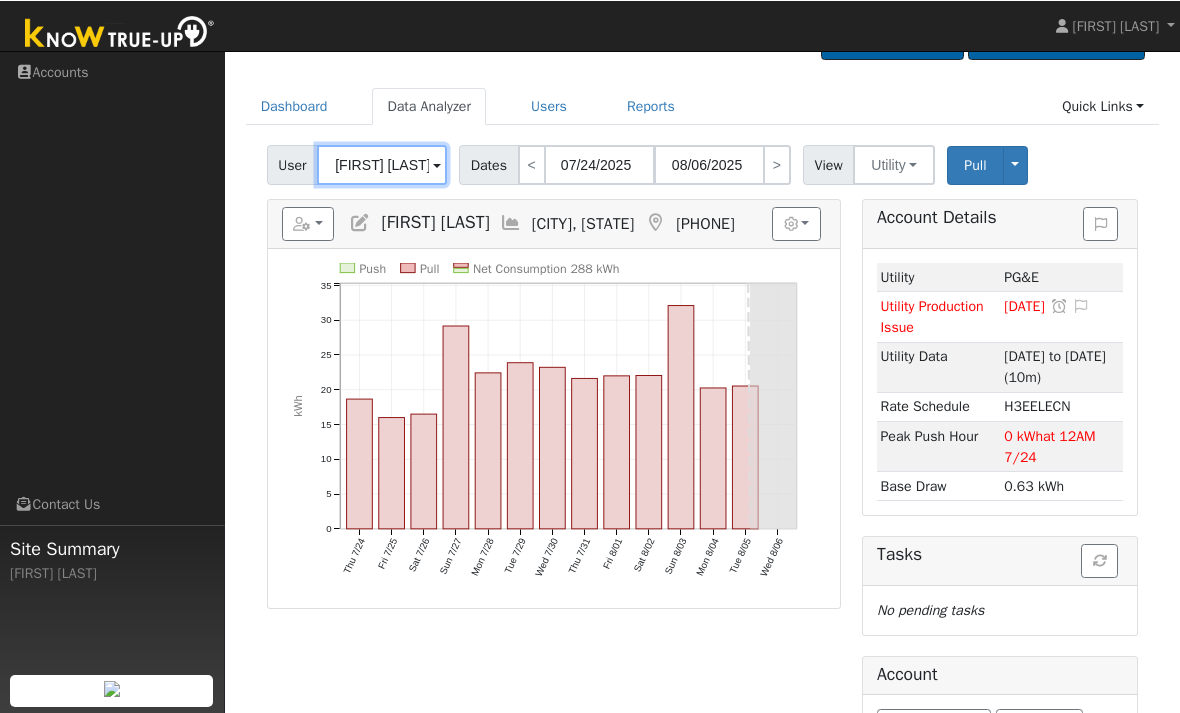 click on "[FIRST] [LAST]" at bounding box center [382, 164] 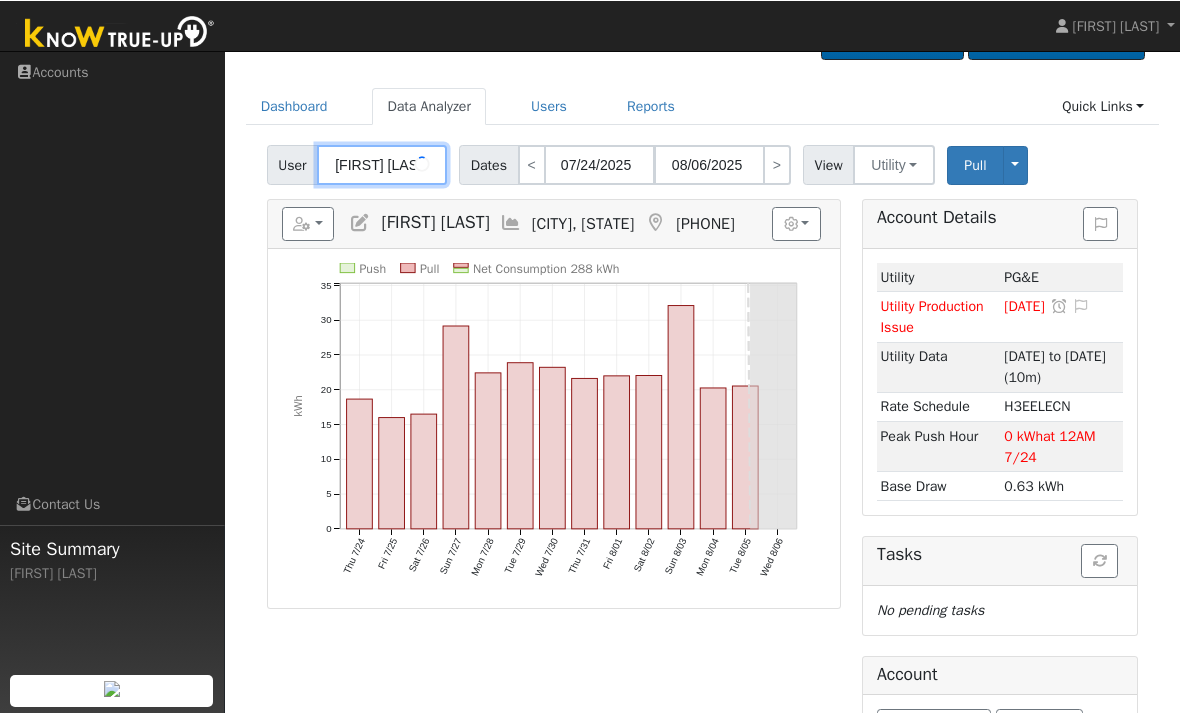scroll, scrollTop: 46, scrollLeft: 0, axis: vertical 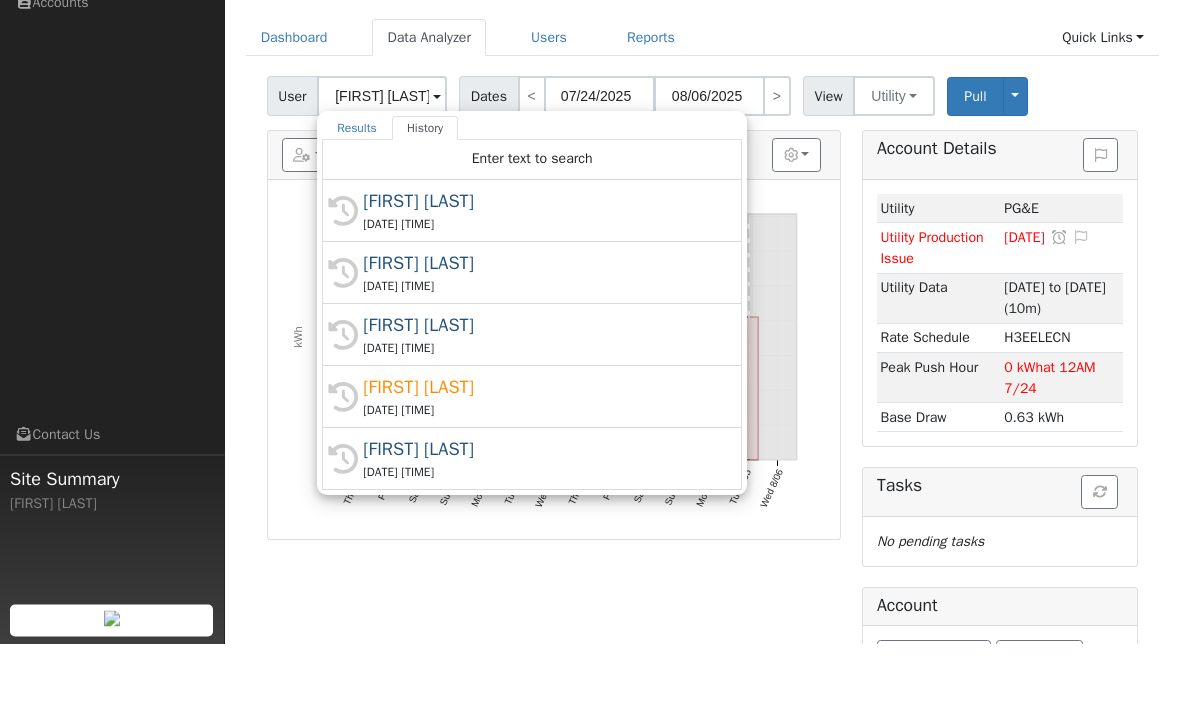 click on "08/07/2025 11:34 AM" at bounding box center [541, 356] 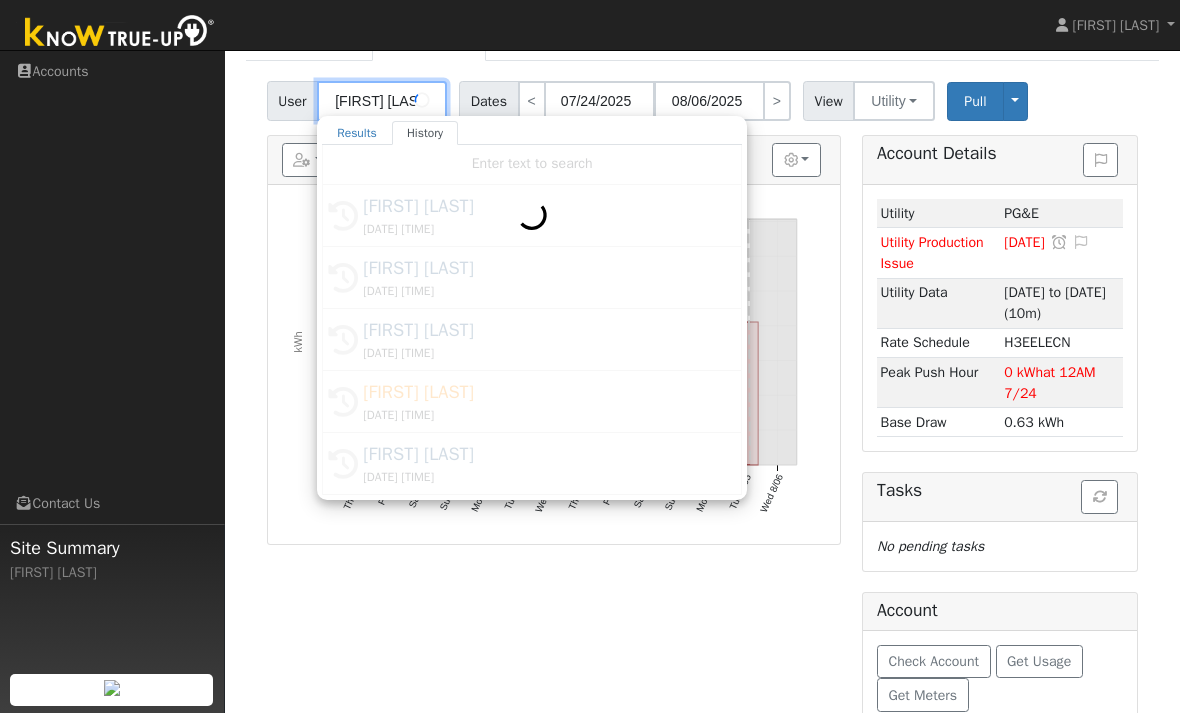 type on "[FIRST] [LAST]" 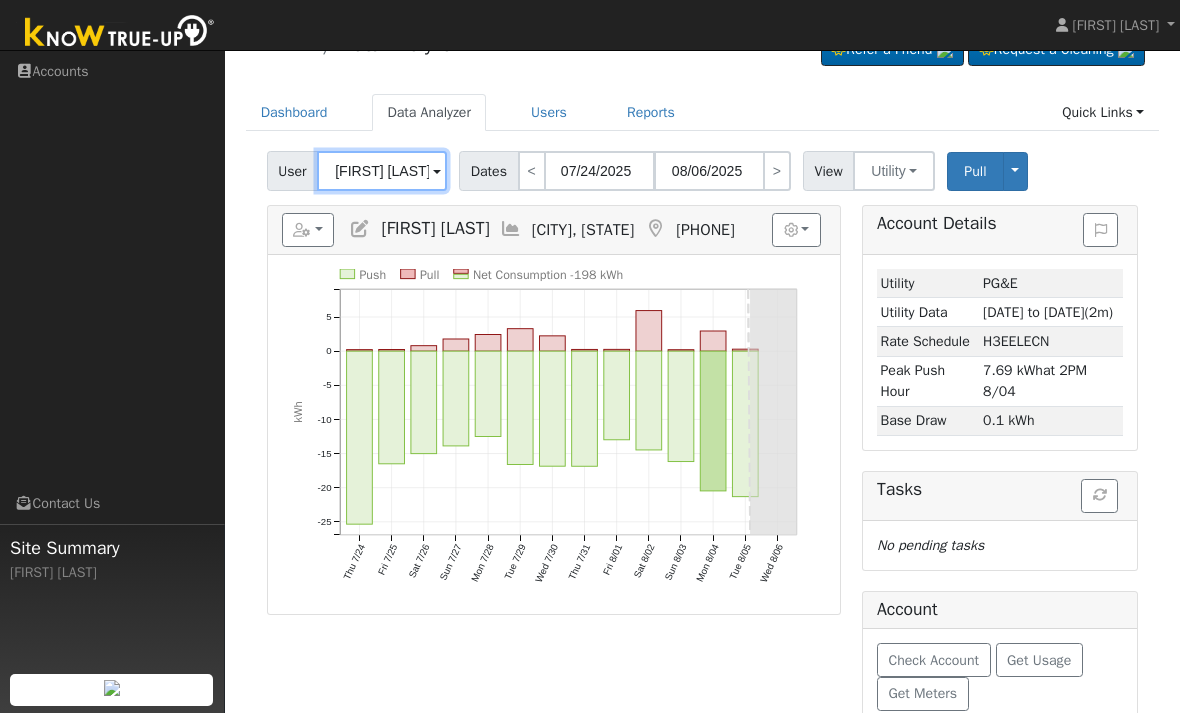 scroll, scrollTop: 42, scrollLeft: 0, axis: vertical 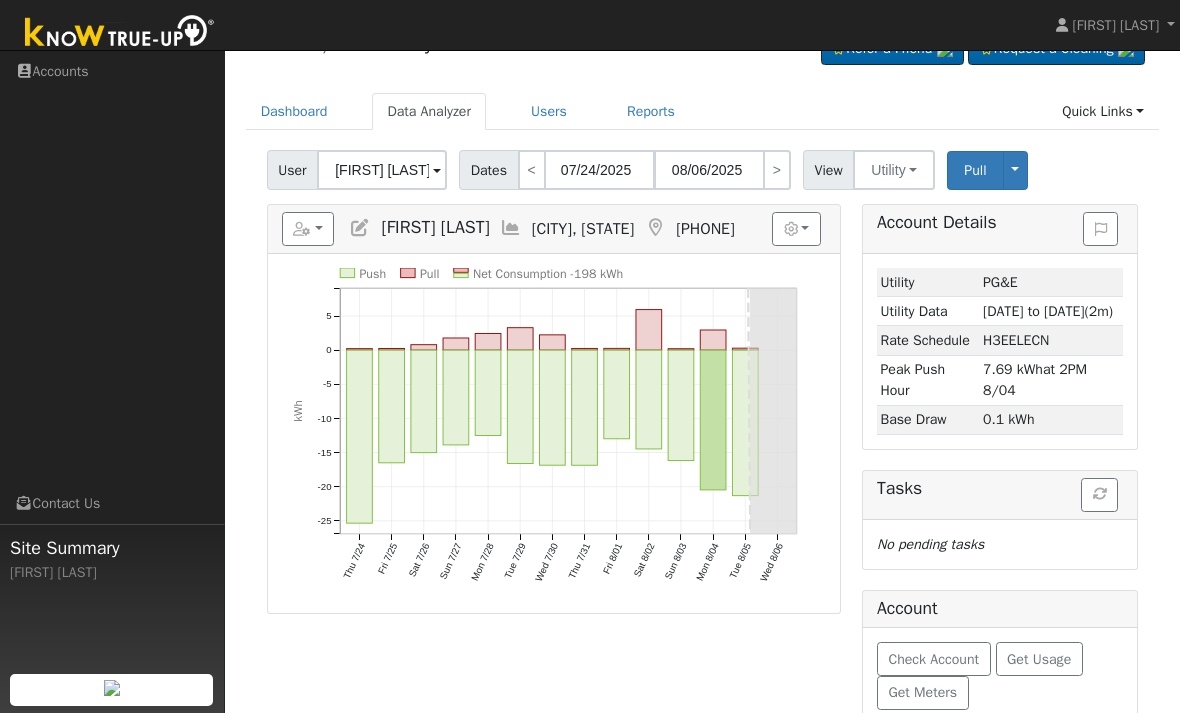 click on "Dates" at bounding box center (488, 170) 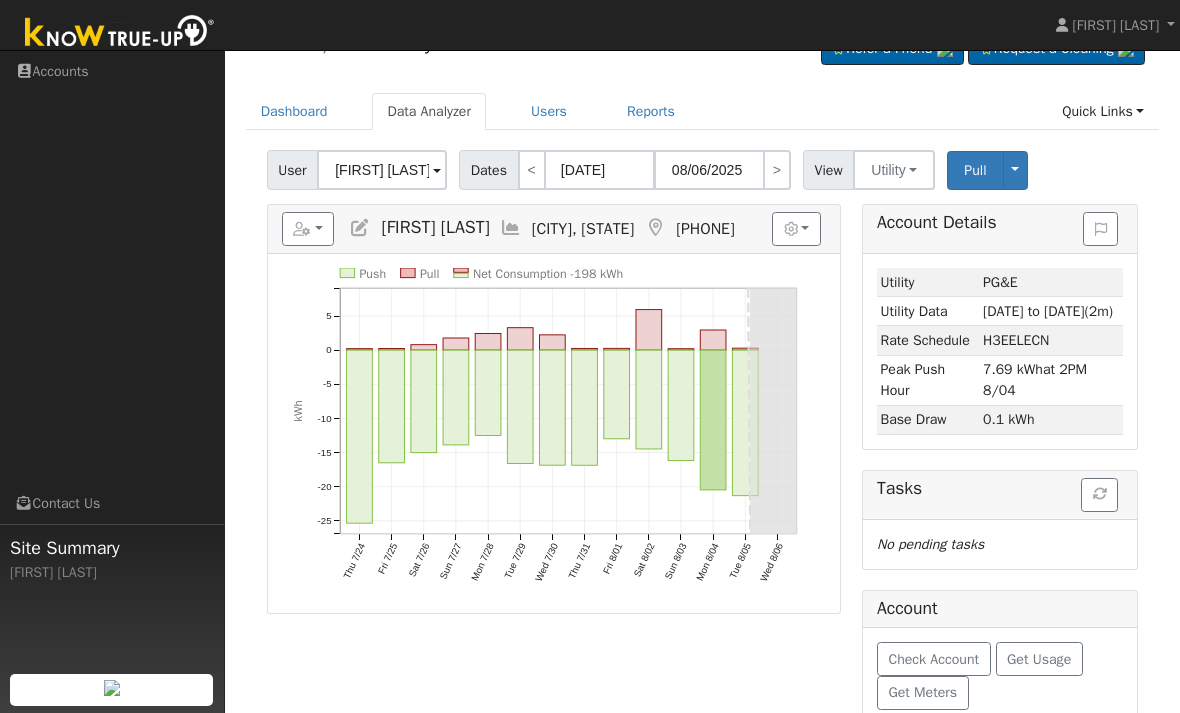 type on "07/23/2025" 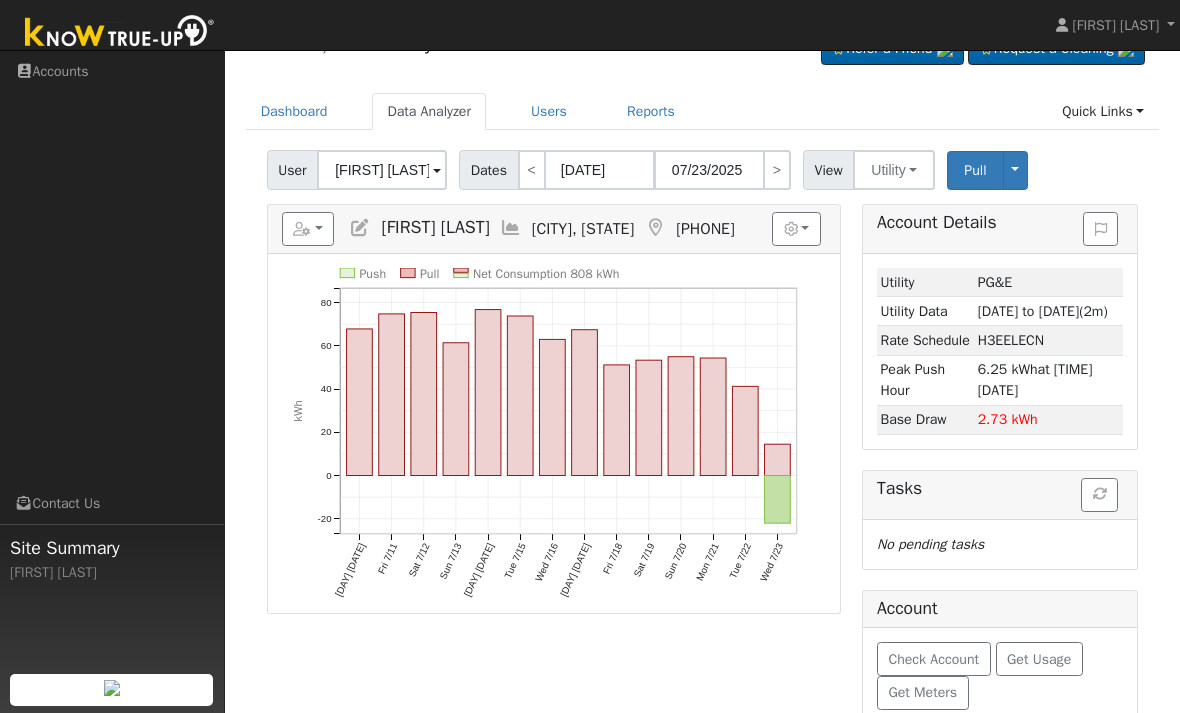 click on "Dates" at bounding box center (488, 170) 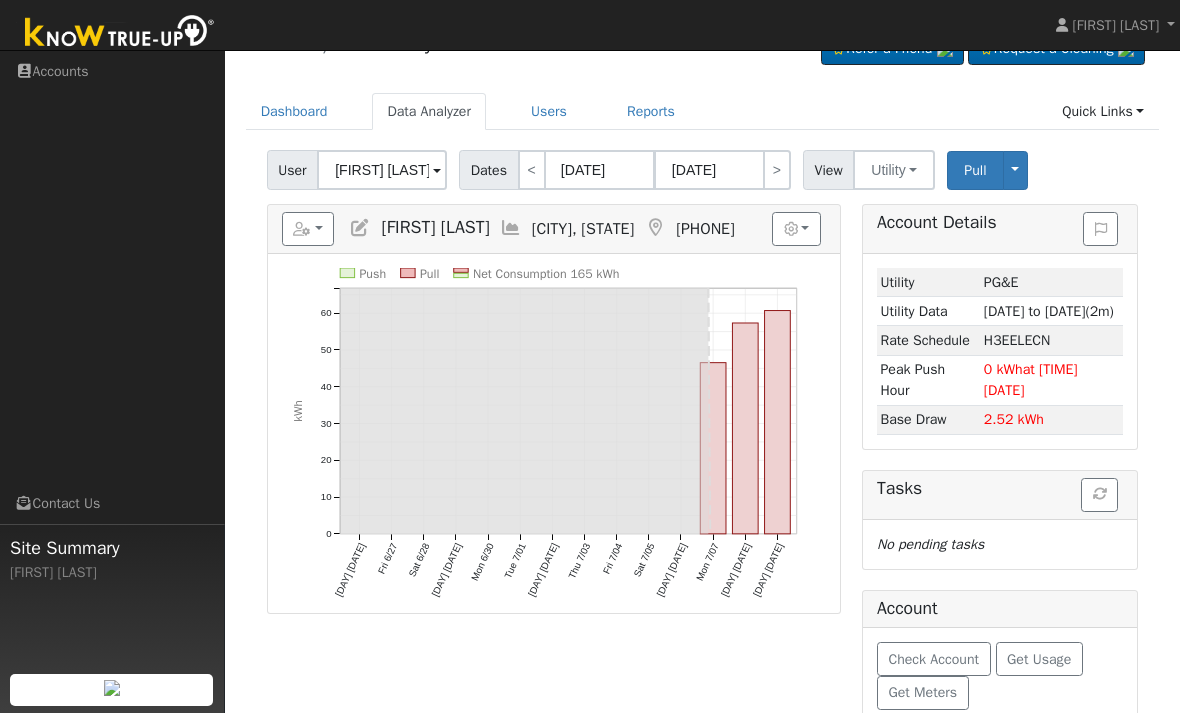 click on "<" at bounding box center [532, 170] 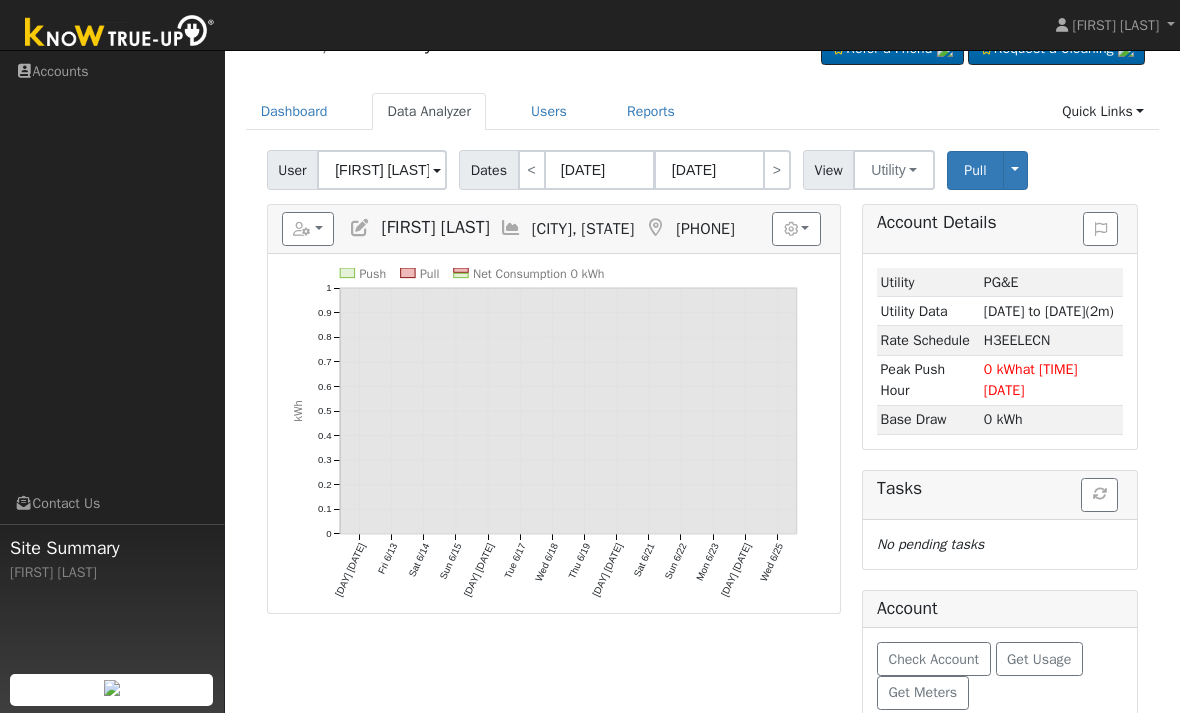 click on ">" at bounding box center [777, 170] 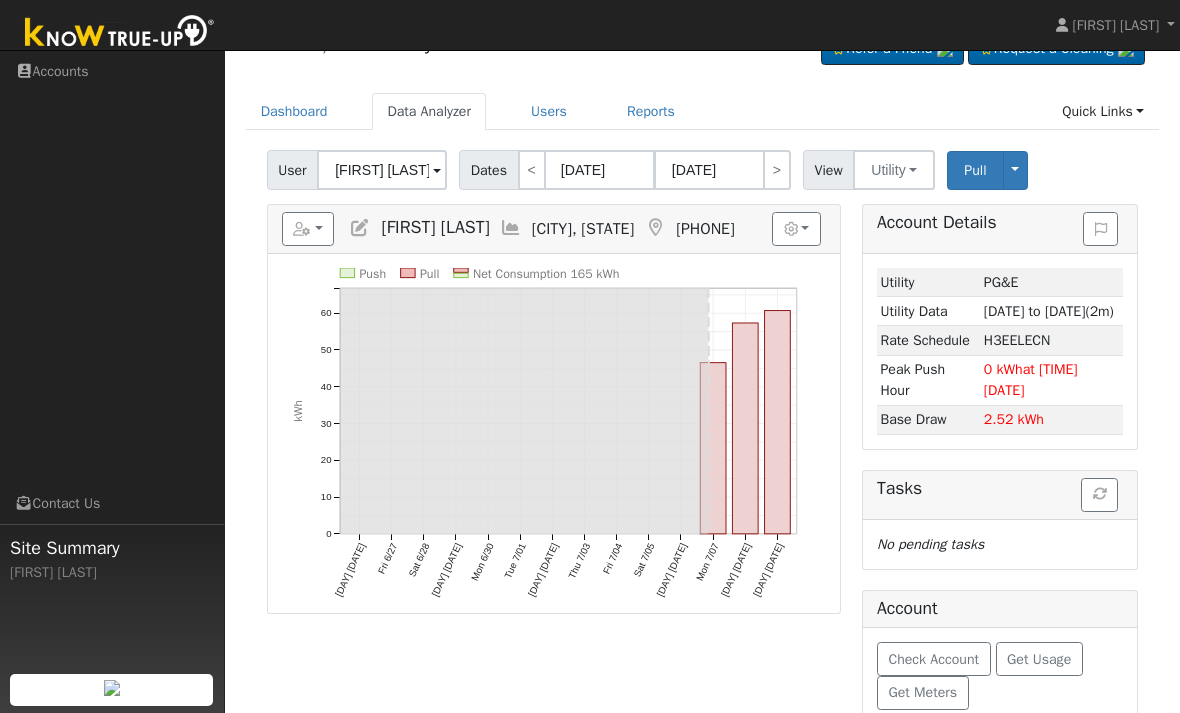click on ">" at bounding box center (777, 170) 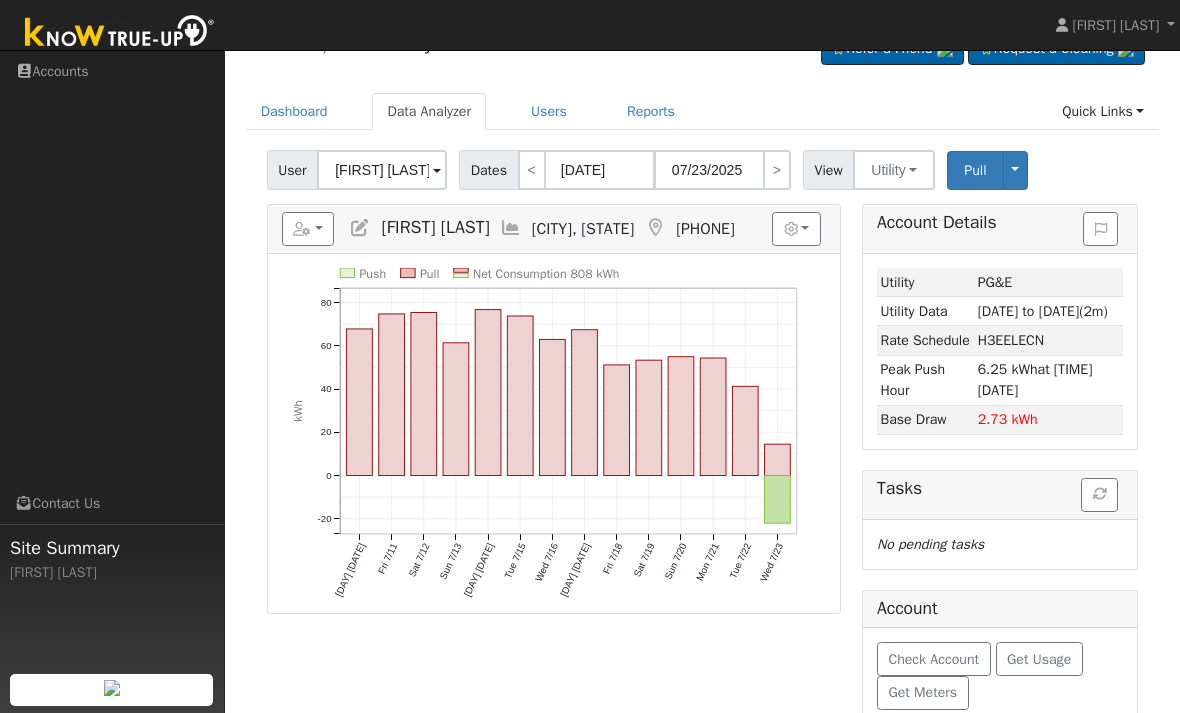 click on ">" at bounding box center (777, 170) 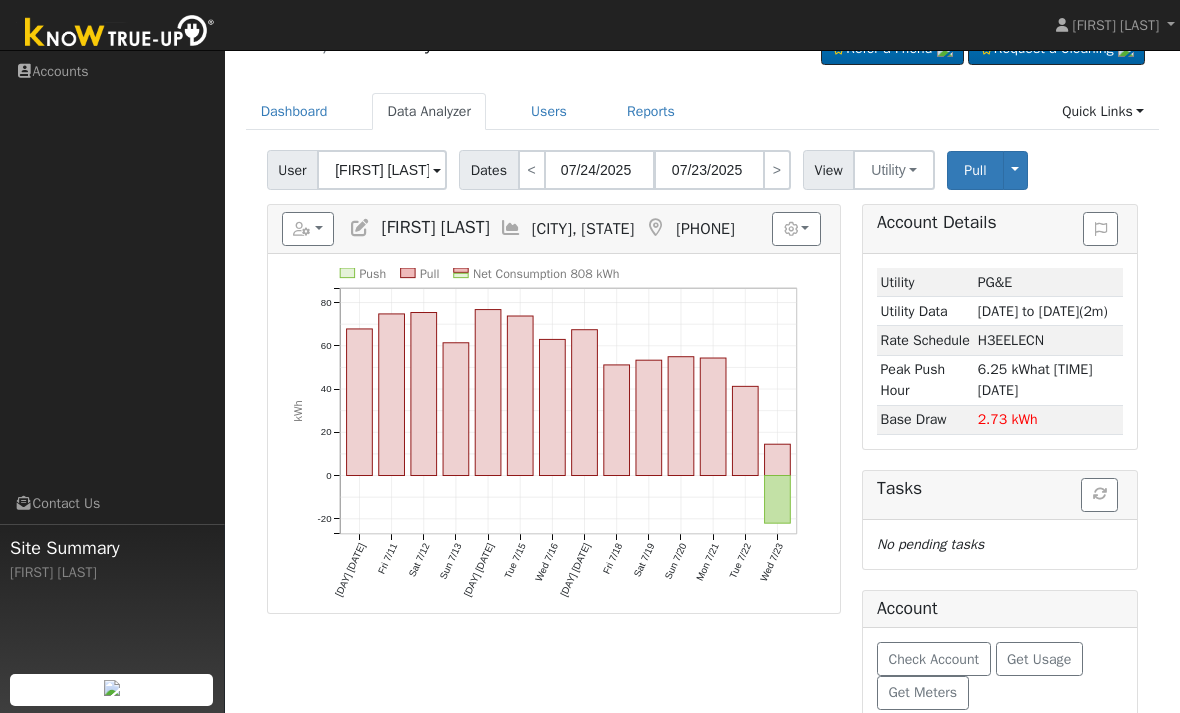 type on "08/06/2025" 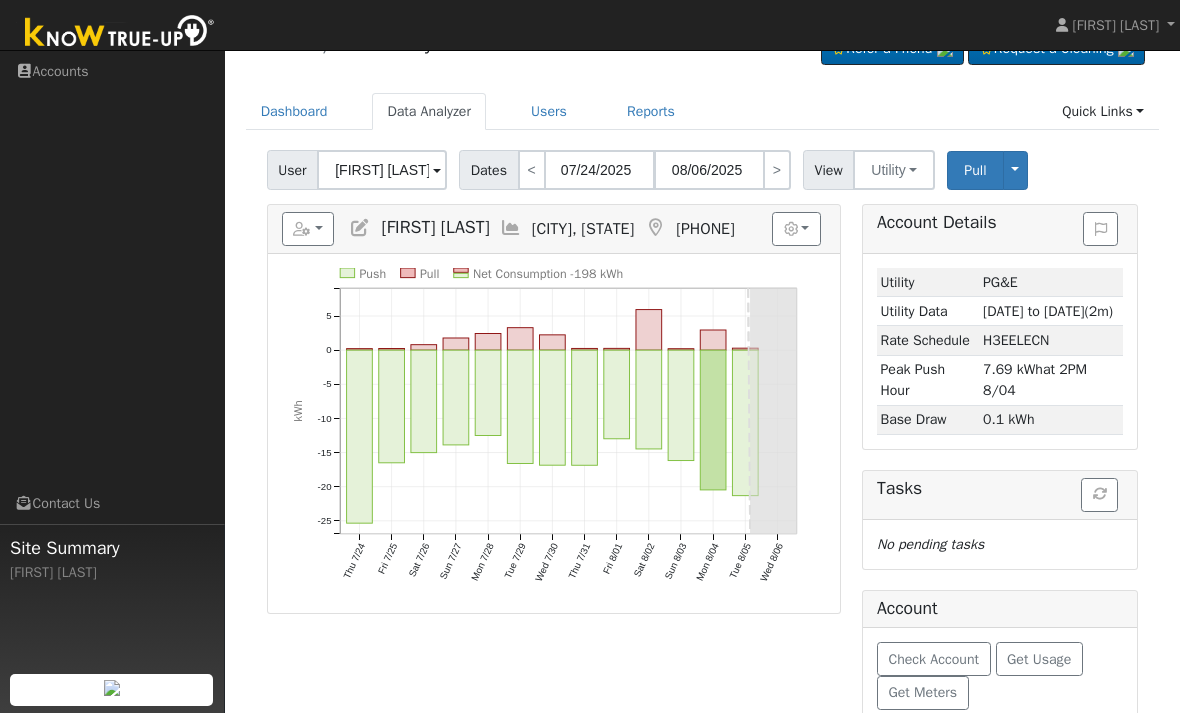 scroll, scrollTop: 0, scrollLeft: 0, axis: both 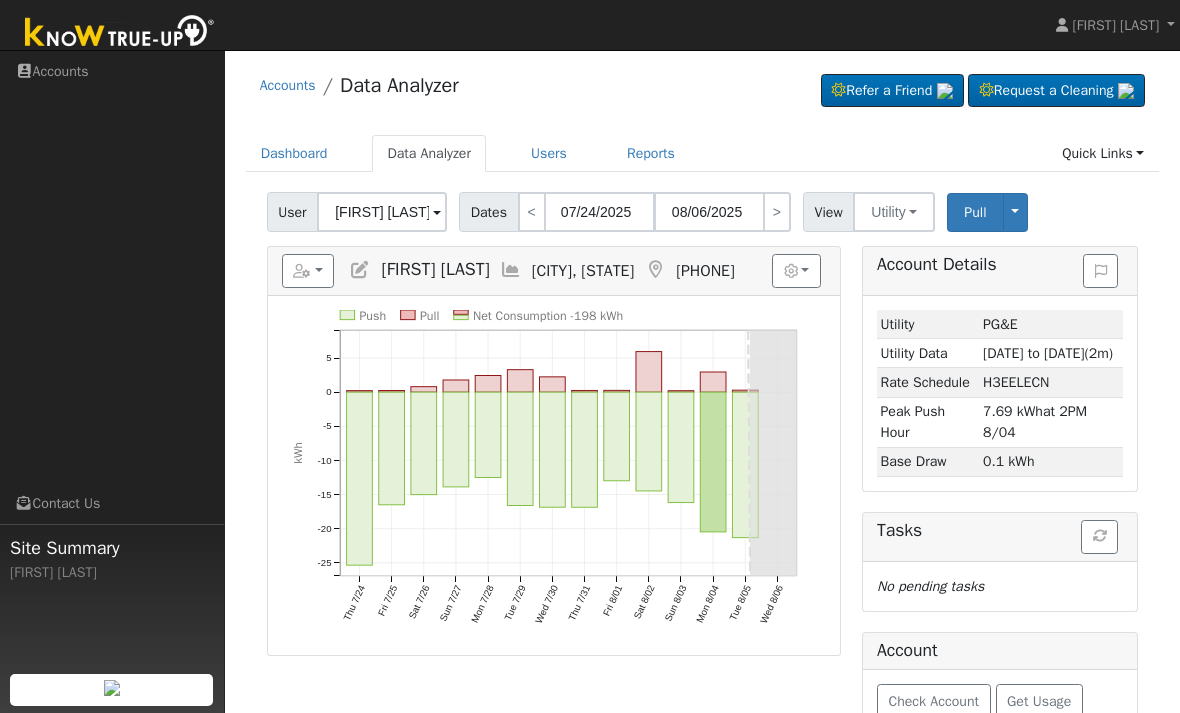 click on "Accounts" at bounding box center [112, 71] 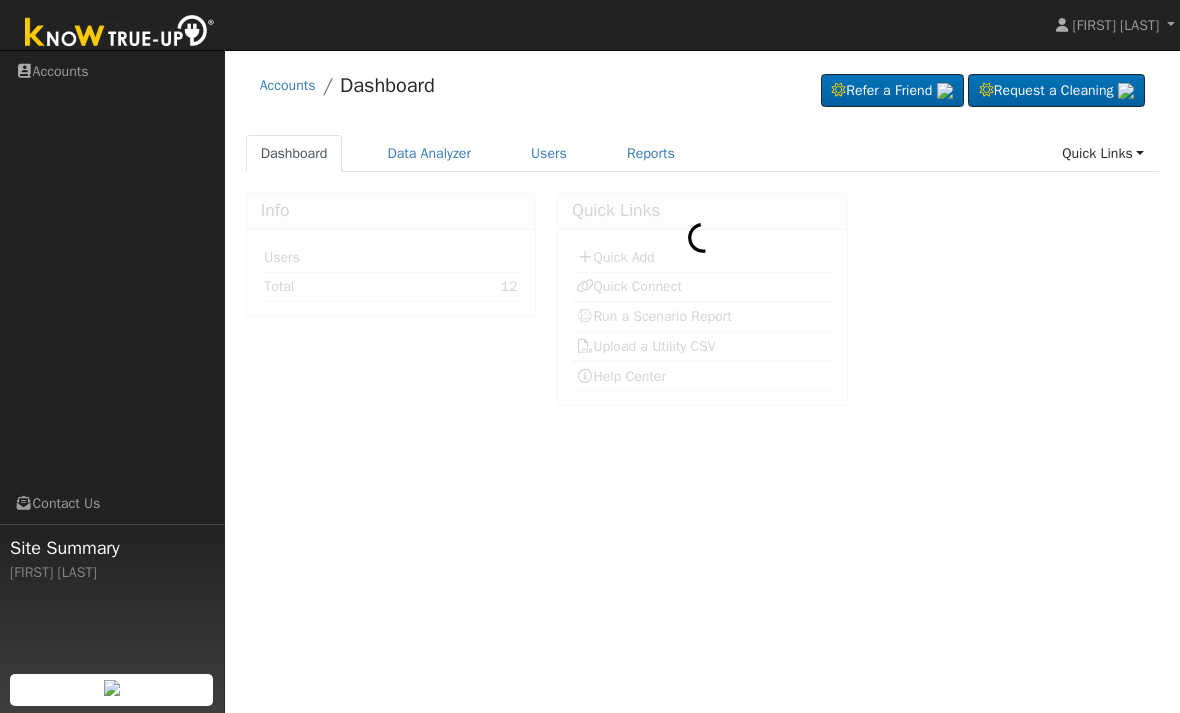 scroll, scrollTop: 0, scrollLeft: 0, axis: both 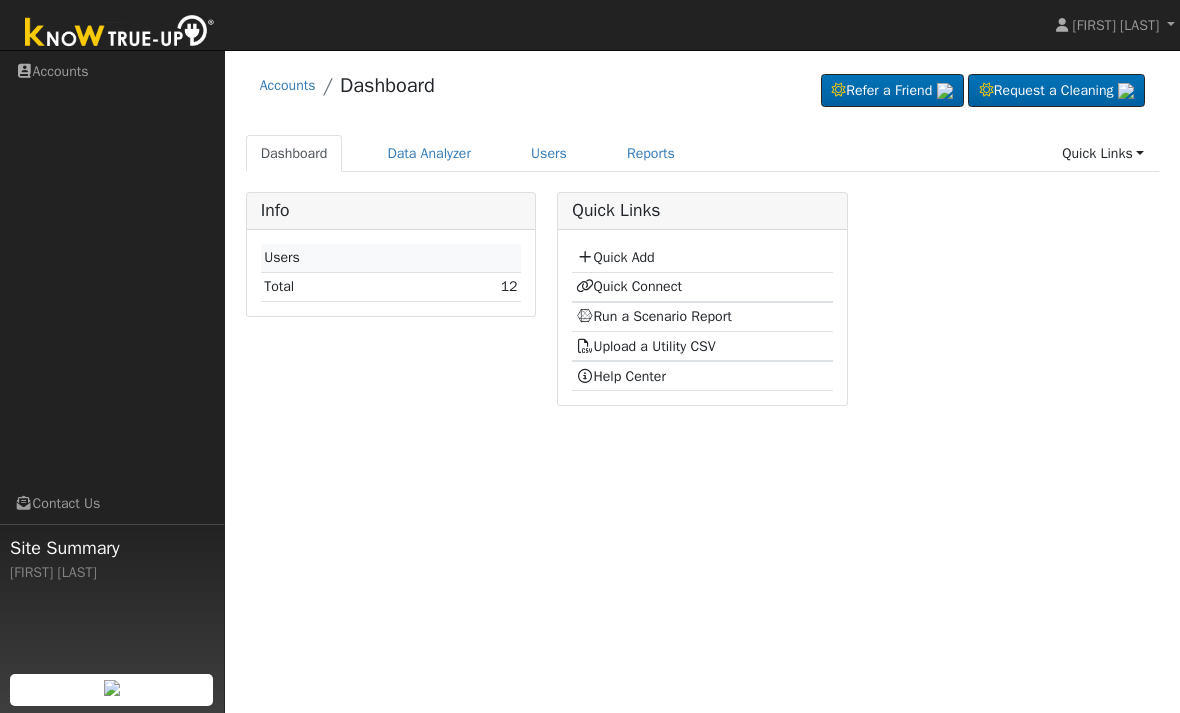 click on "Data Analyzer" at bounding box center [429, 153] 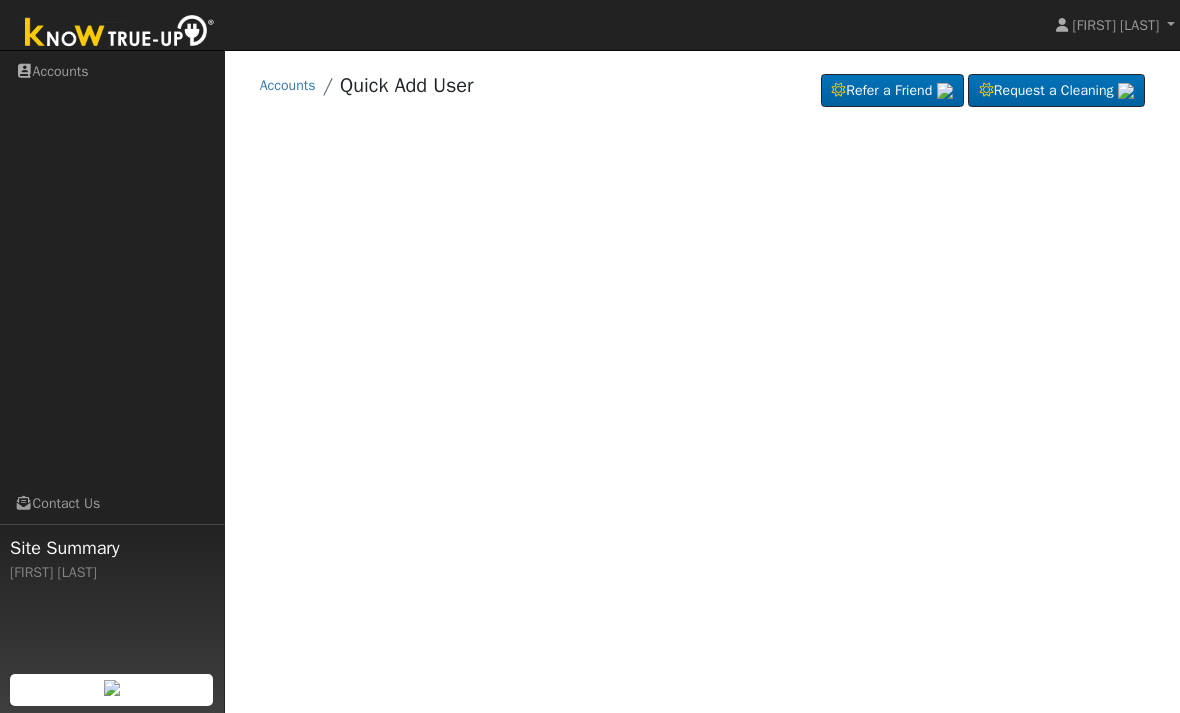 scroll, scrollTop: 0, scrollLeft: 0, axis: both 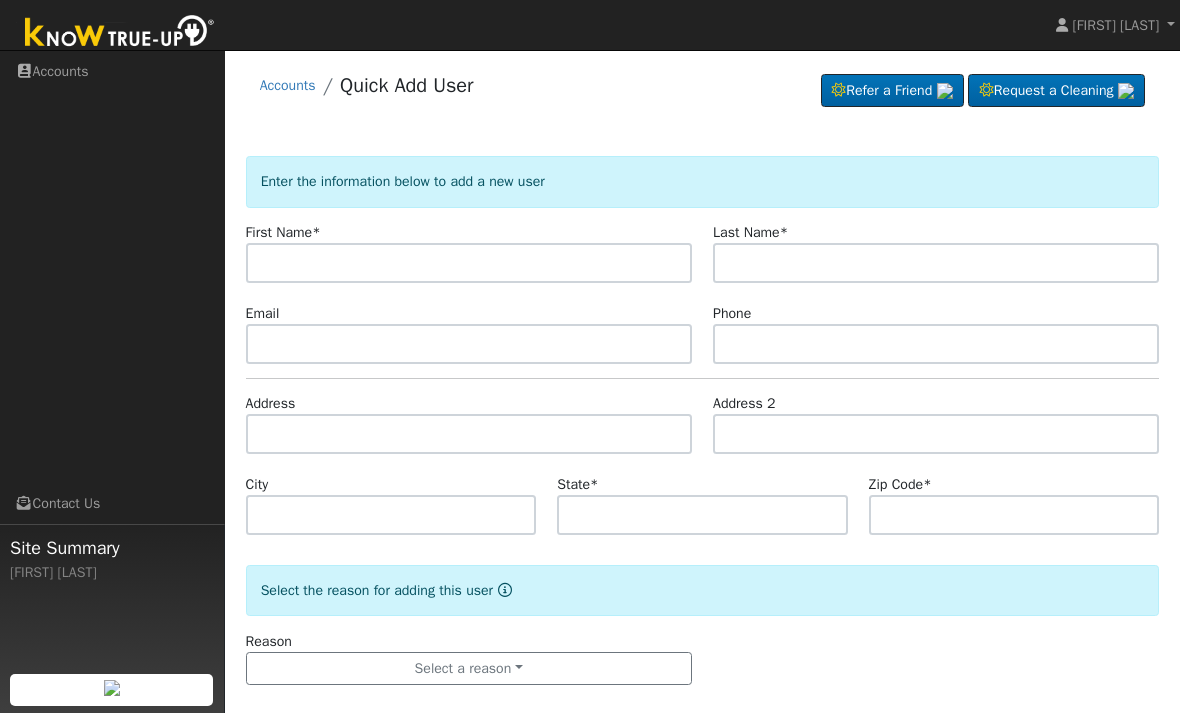 click on "[FIRST] [LAST]" at bounding box center [469, 252] 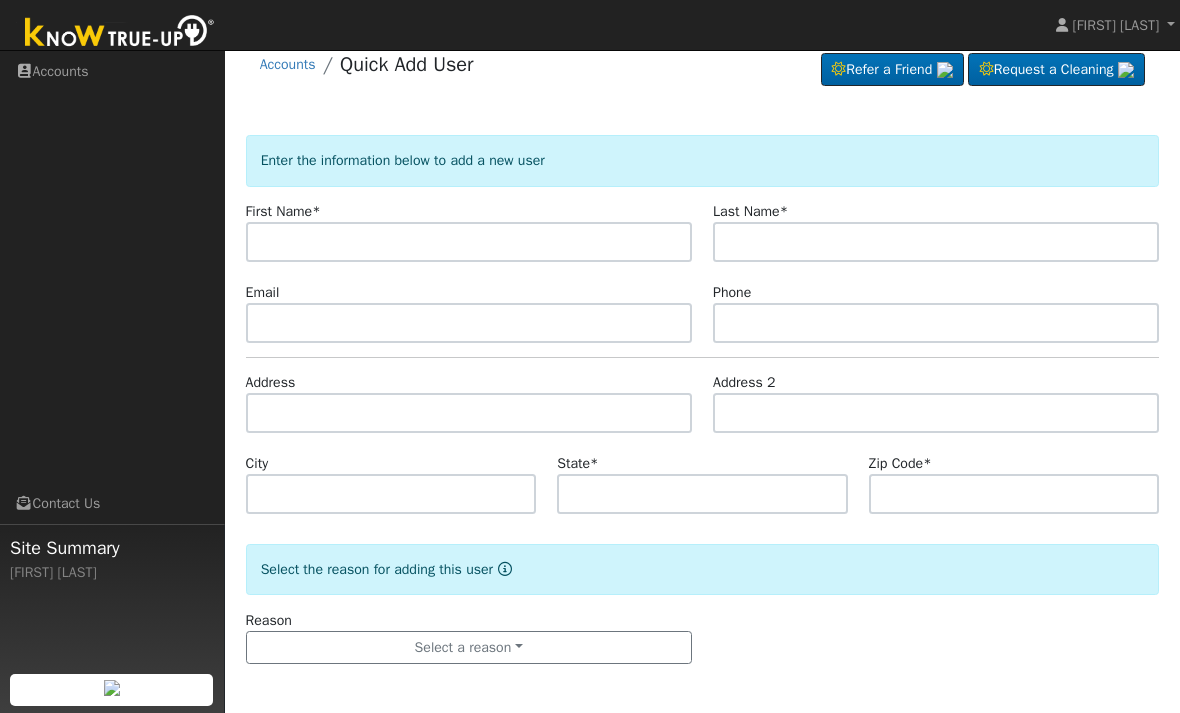 click on "First Name  *" at bounding box center [469, 231] 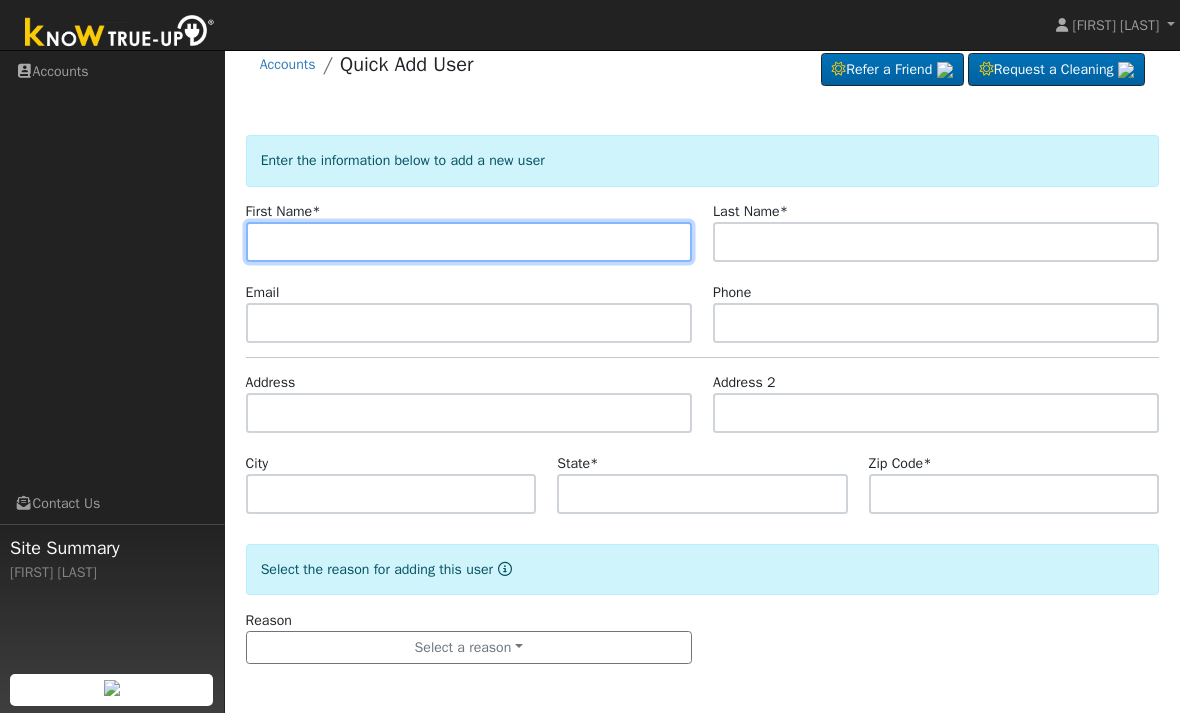 click at bounding box center [469, 242] 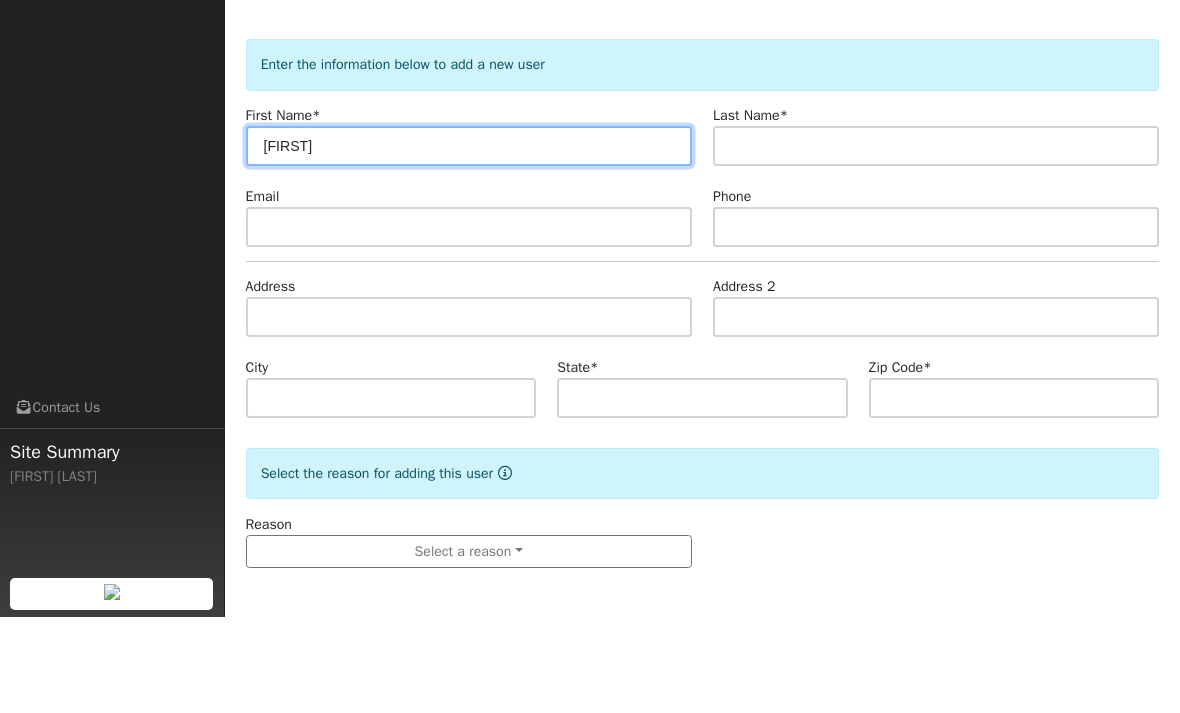 type on "Yolanda" 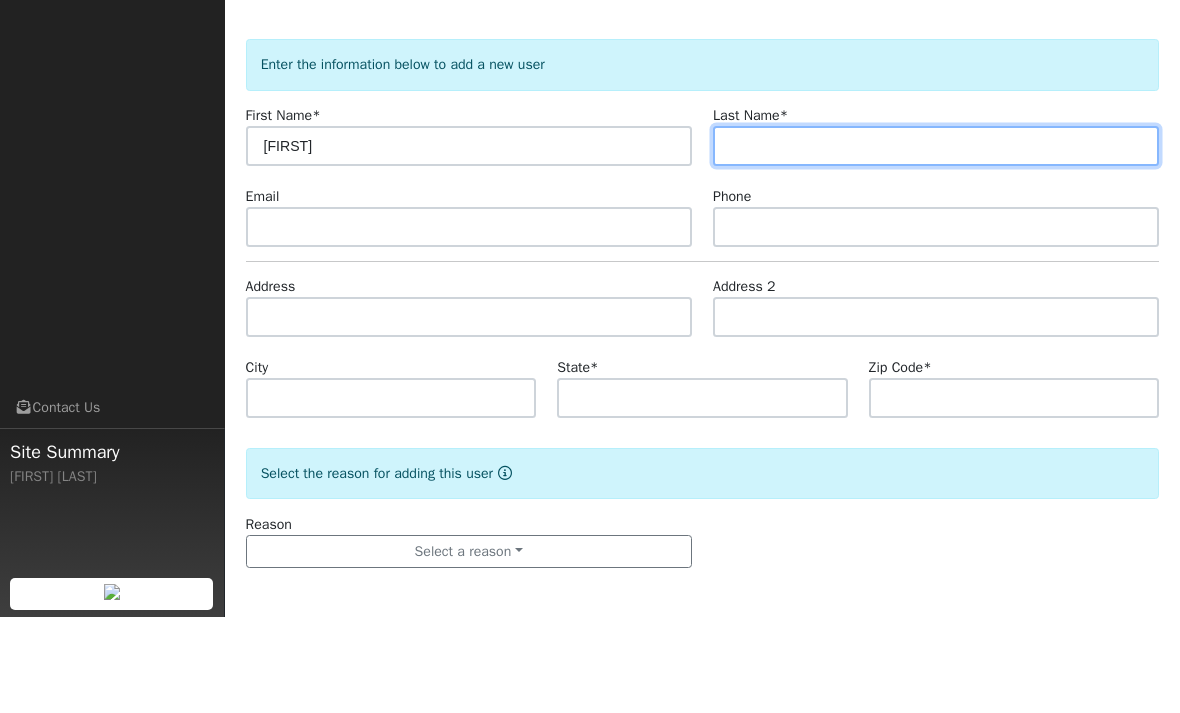 click at bounding box center [936, 242] 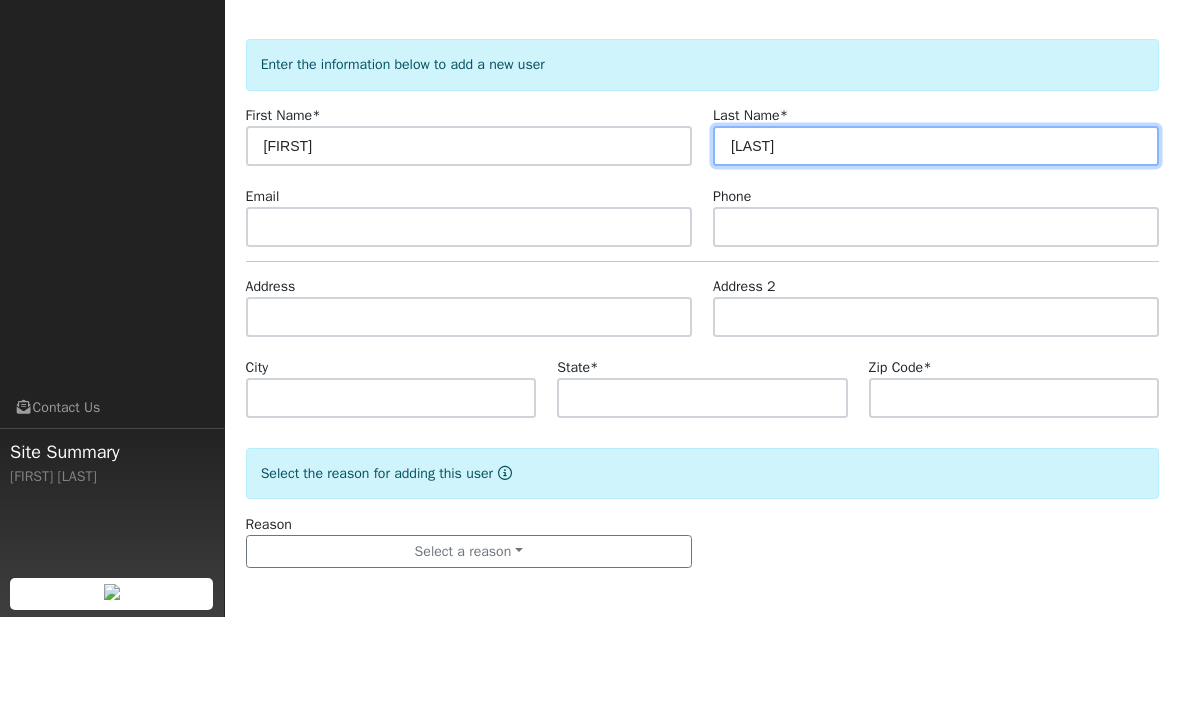 type on "Cruz" 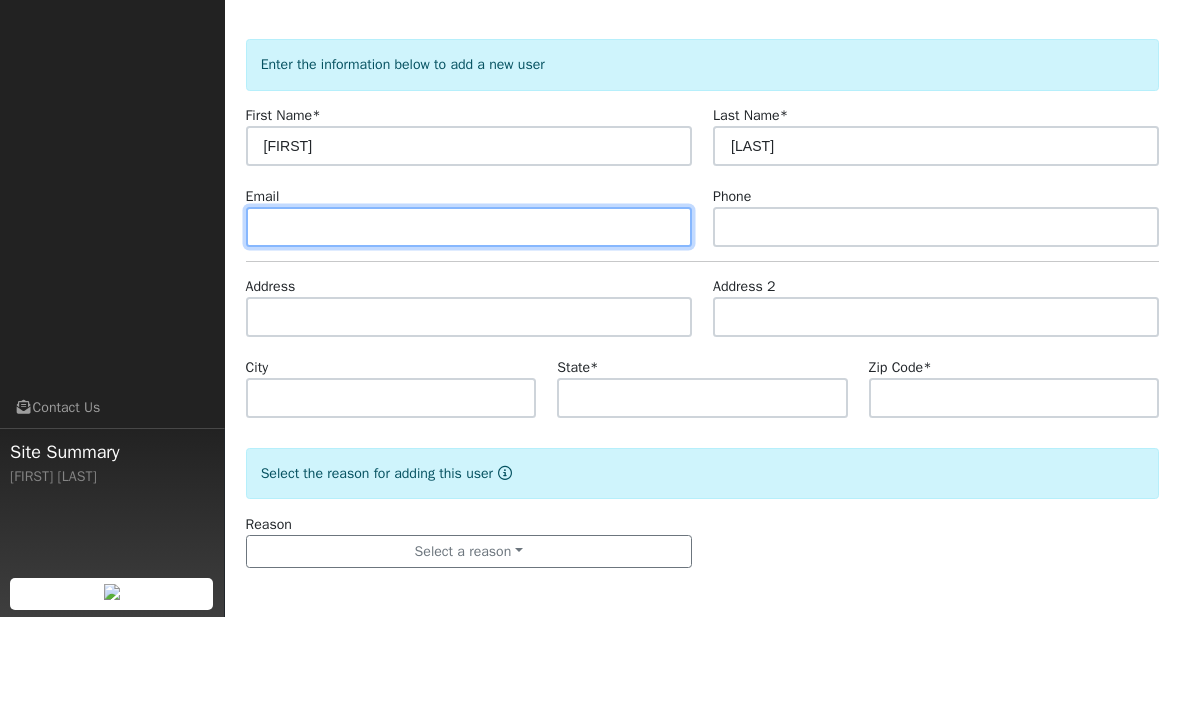 click at bounding box center [469, 323] 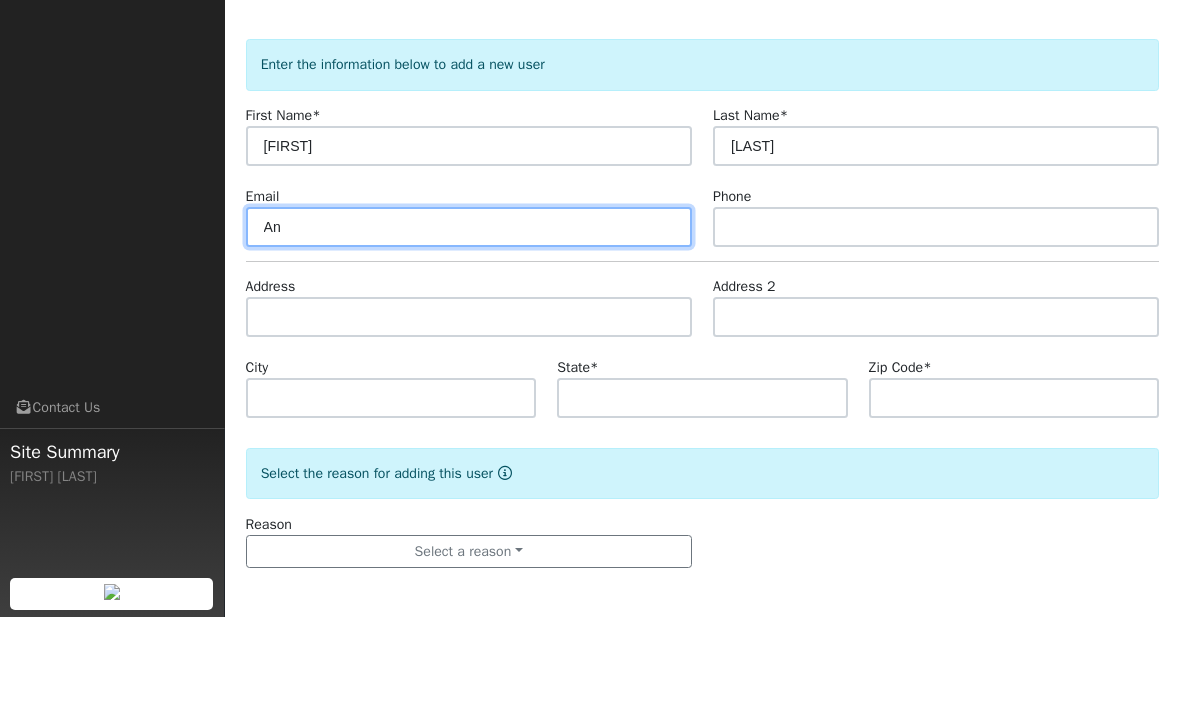 type on "A" 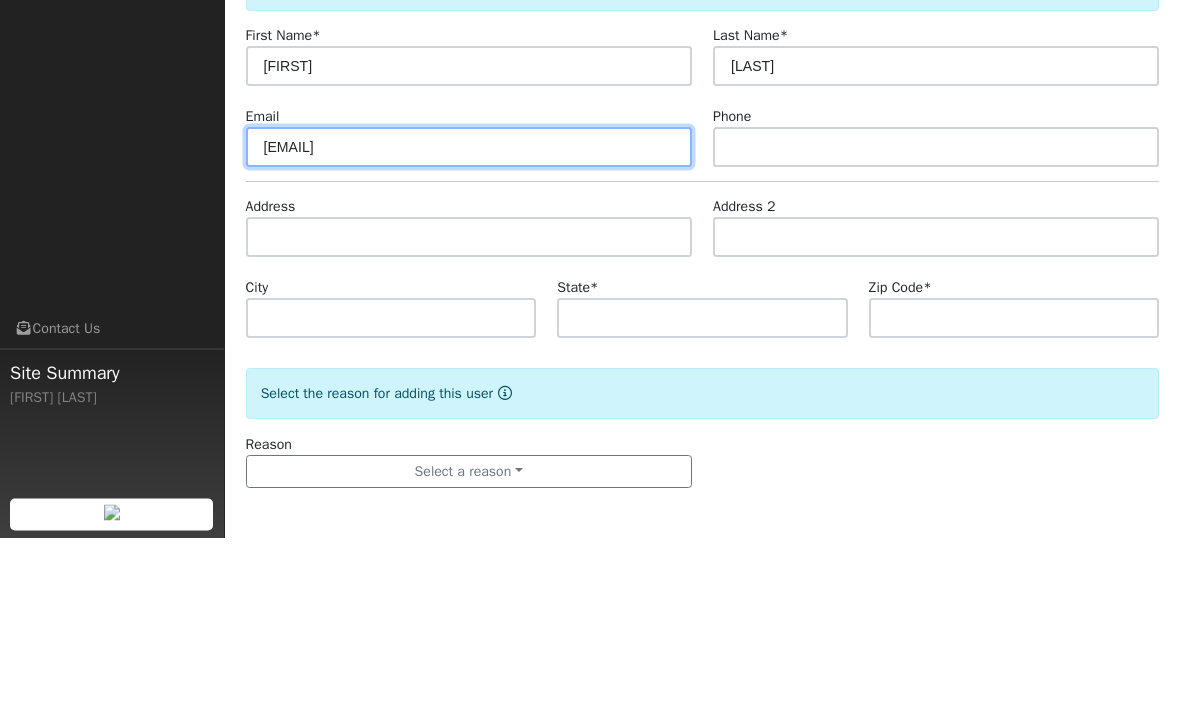 type on "Yolandacruz29@gmail.com" 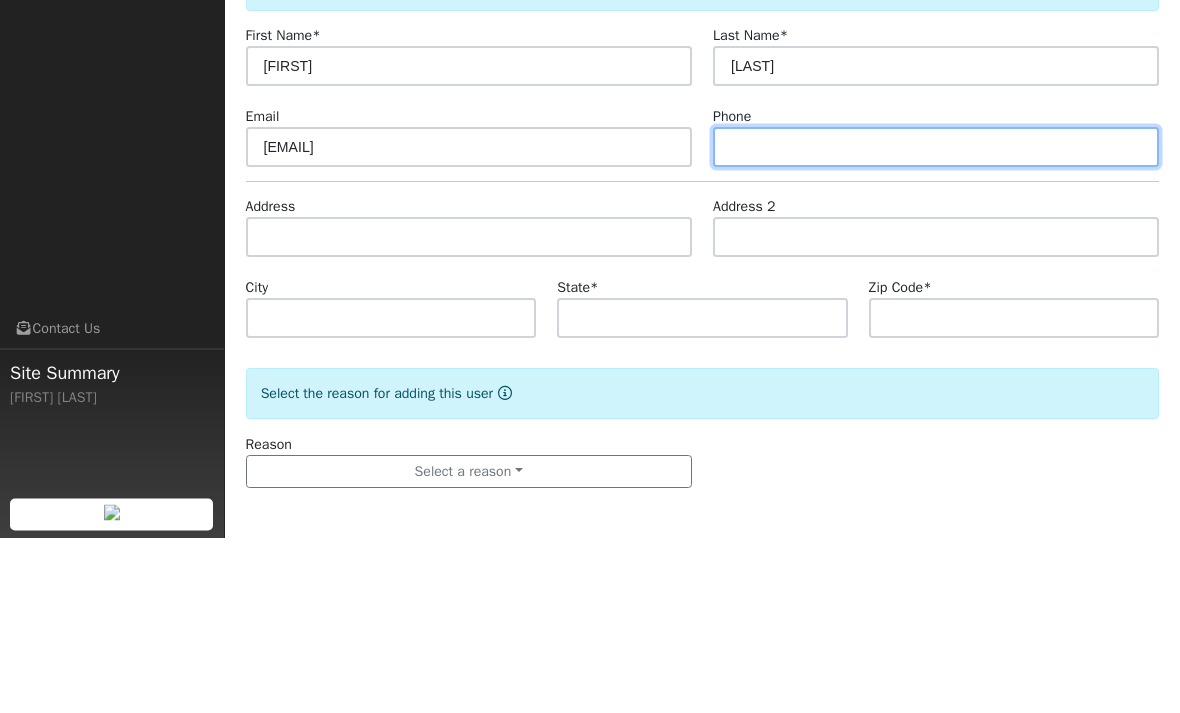 click at bounding box center (936, 323) 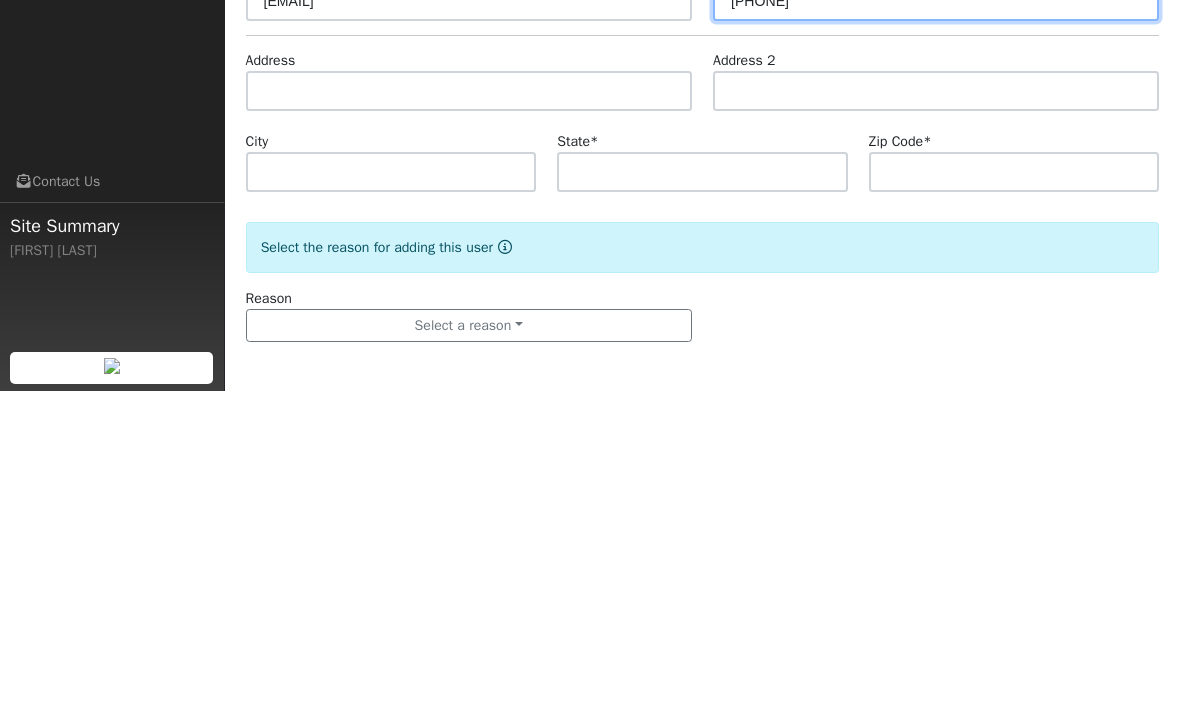 type on "5555555555" 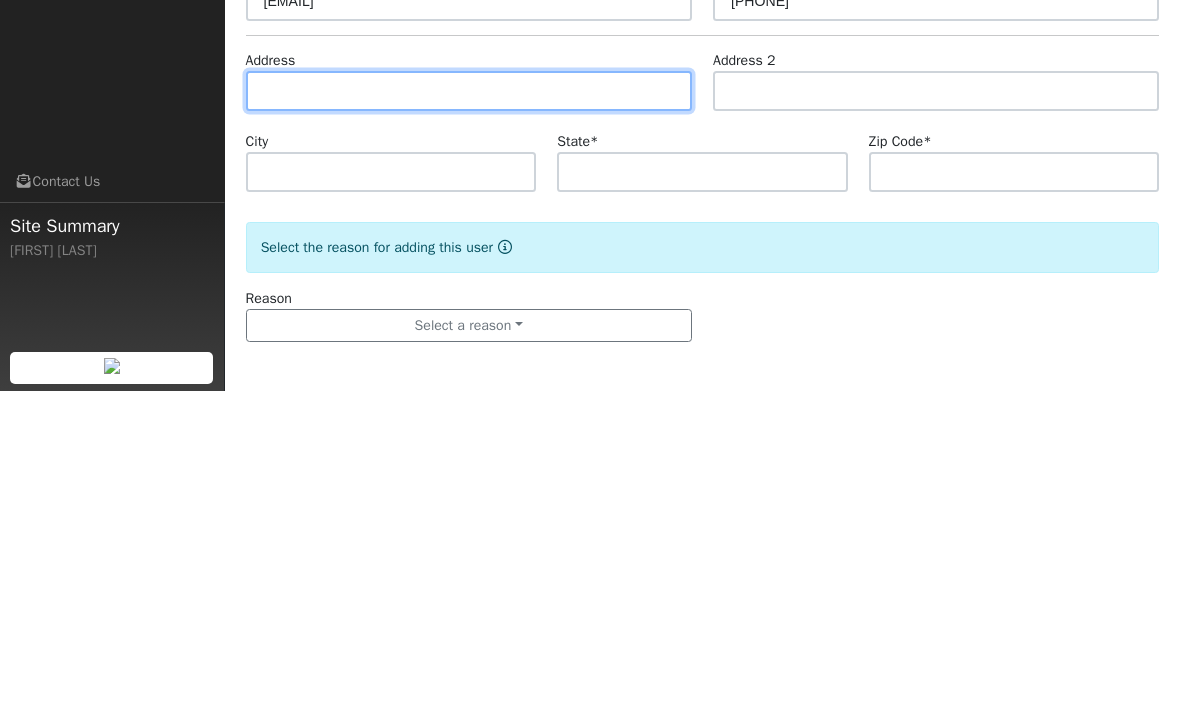 click at bounding box center (469, 413) 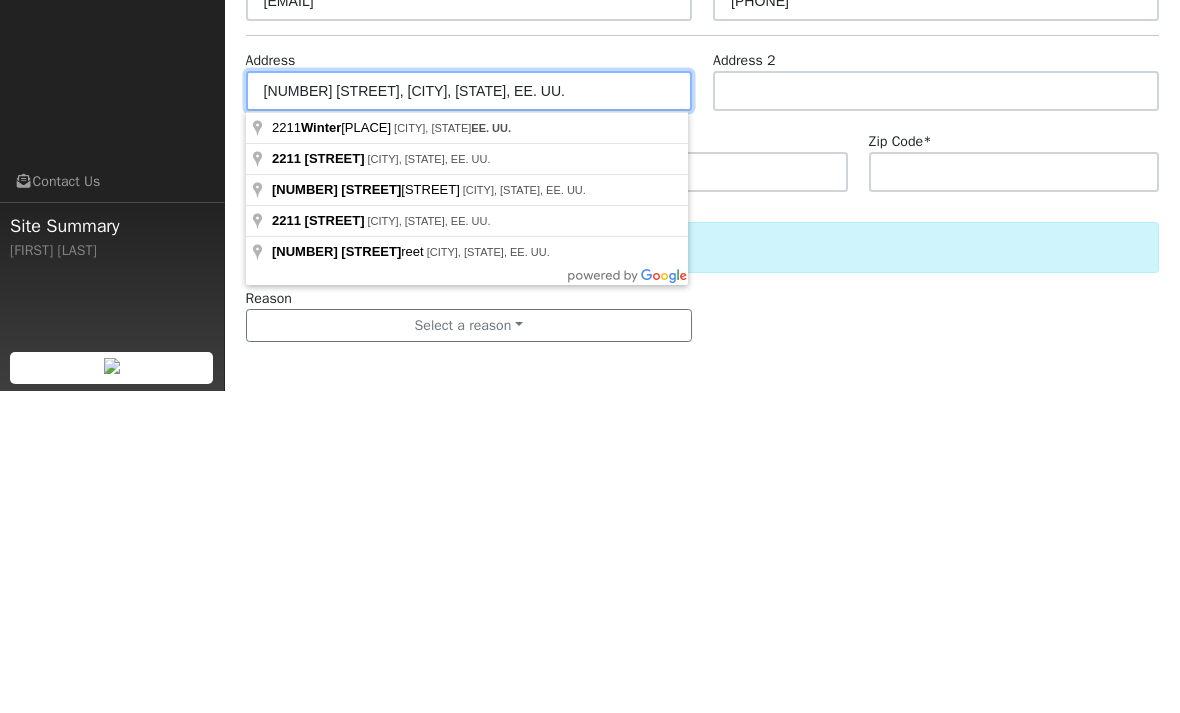 type on "2211 Winter Street" 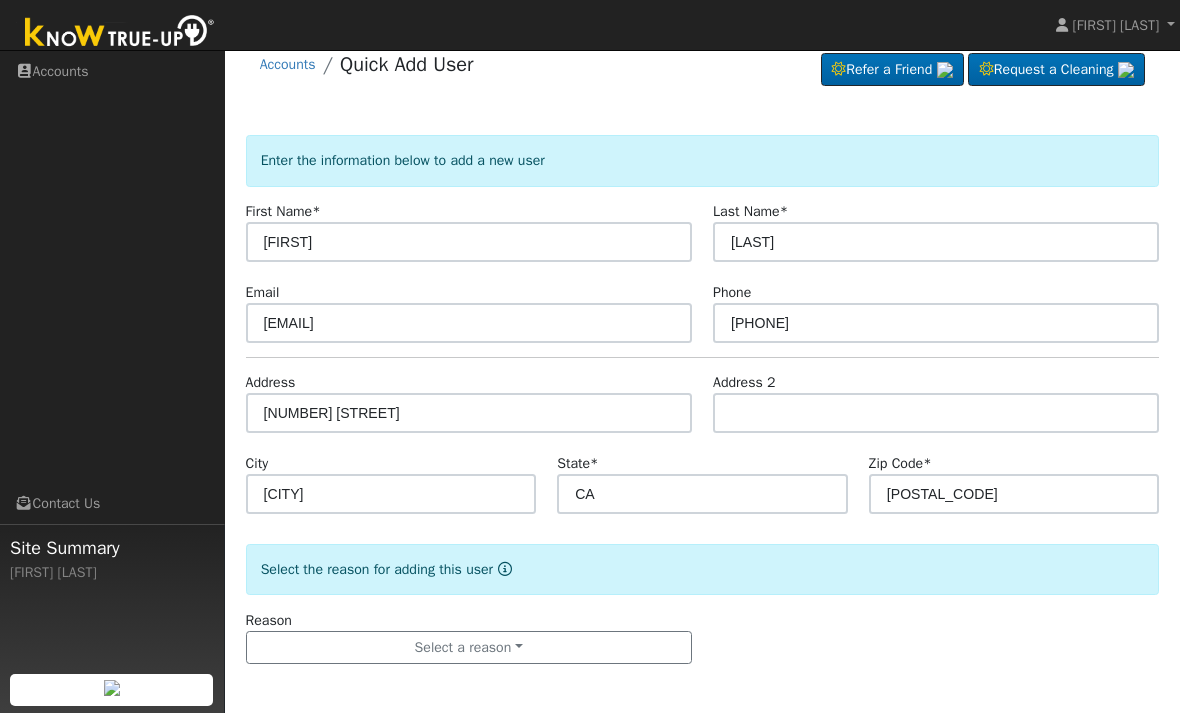 click on "Select a reason" at bounding box center (469, 648) 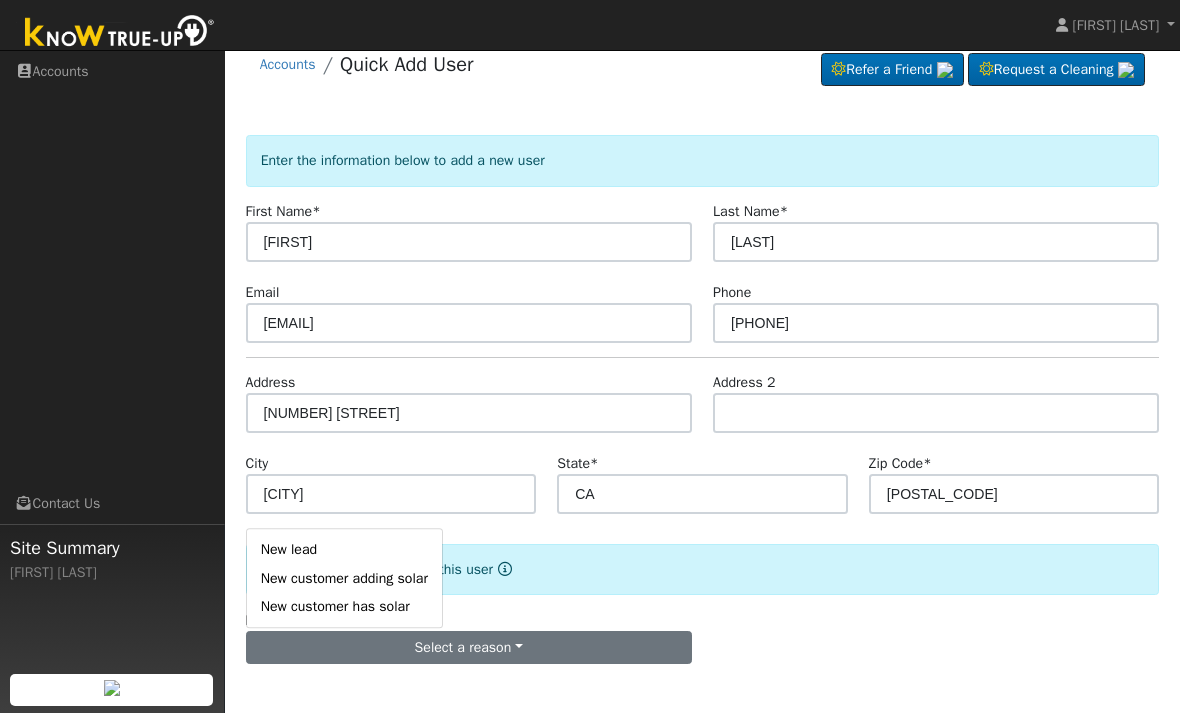 click on "New lead" at bounding box center [344, 550] 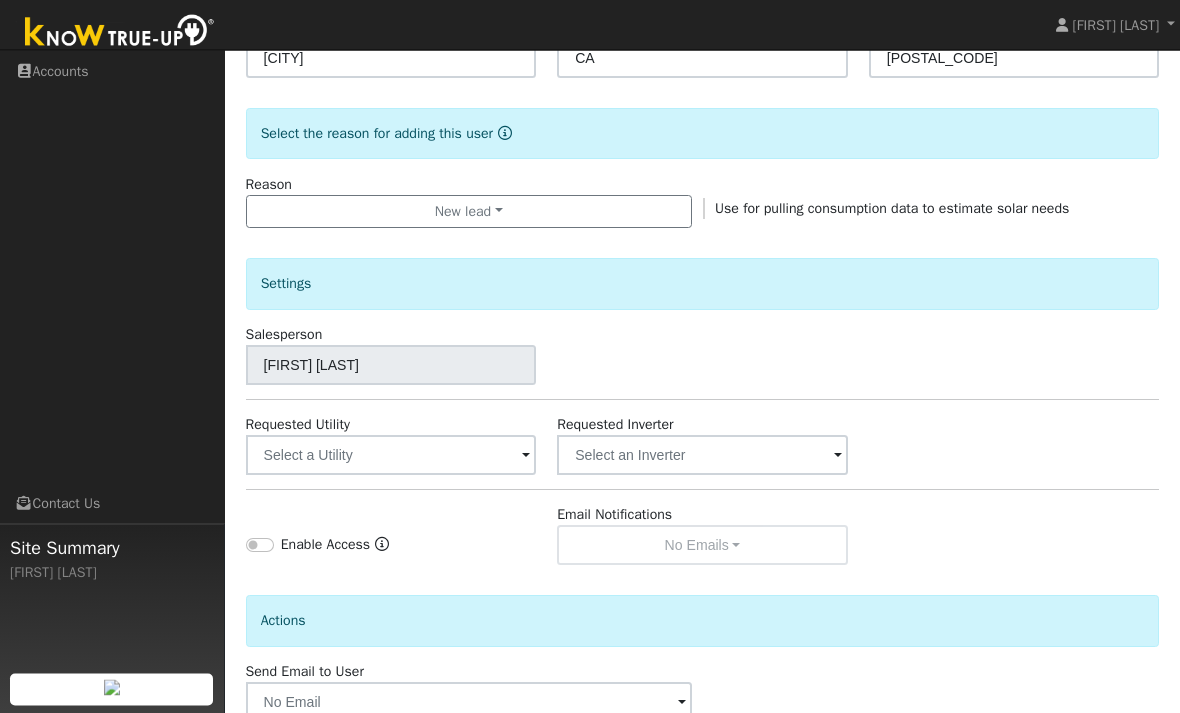 scroll, scrollTop: 457, scrollLeft: 0, axis: vertical 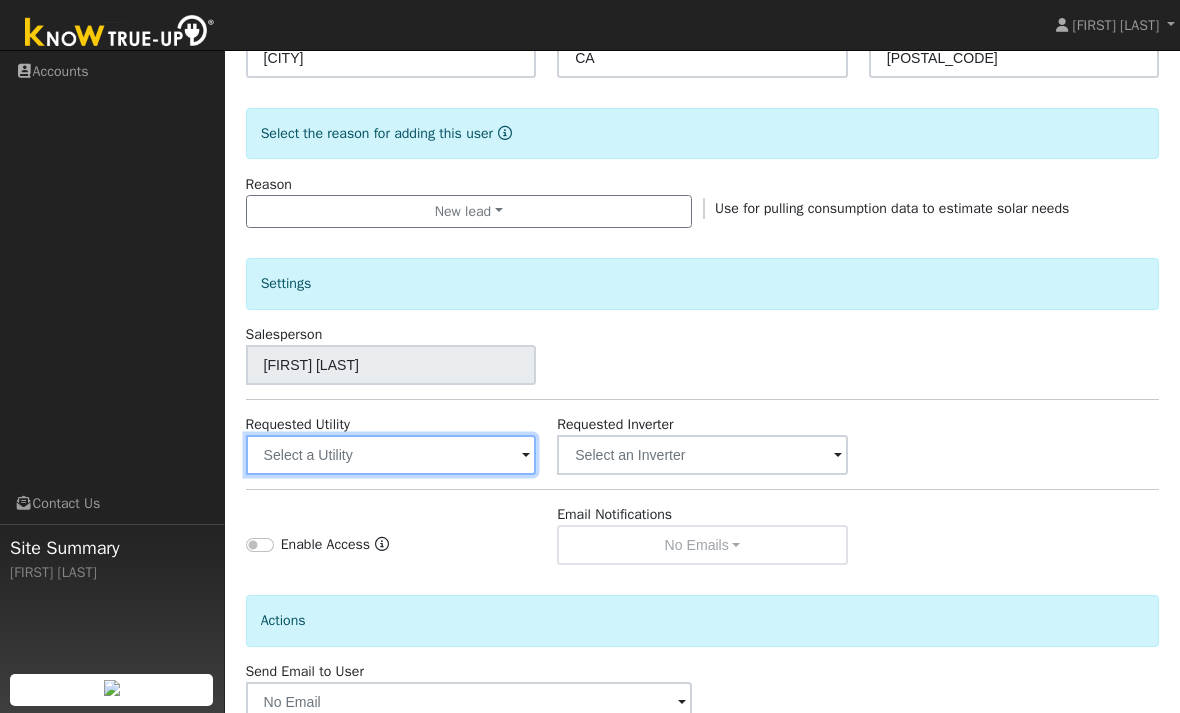 click at bounding box center [391, 455] 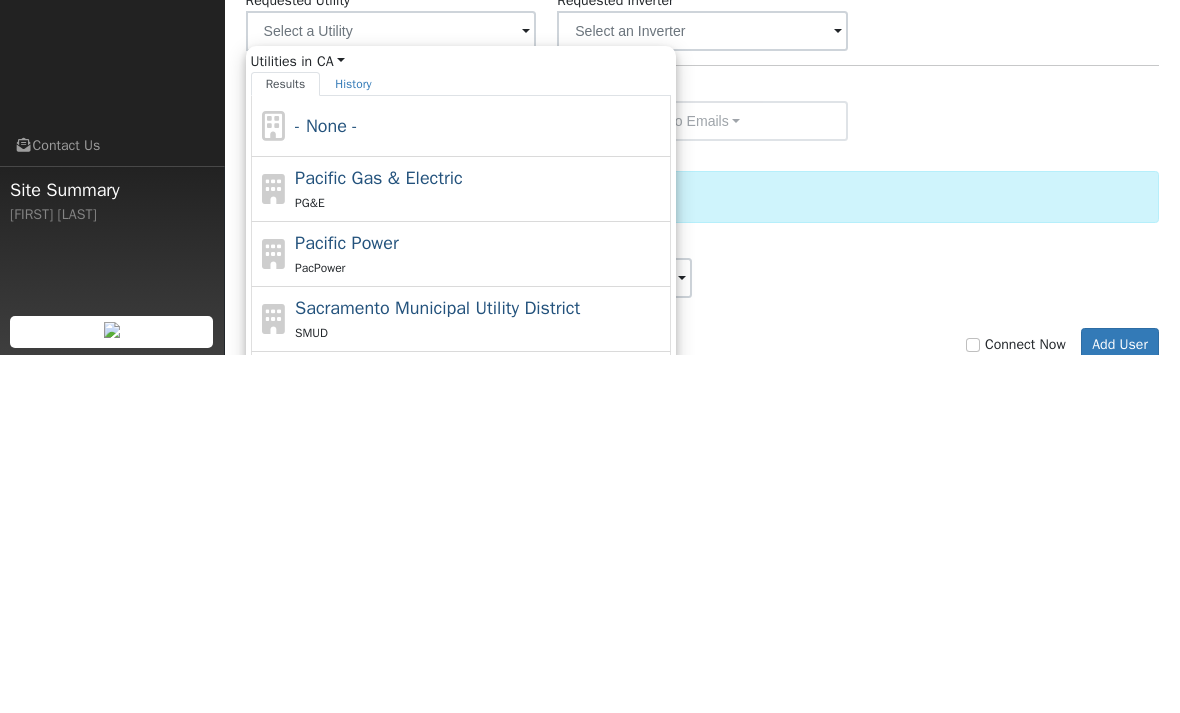 click on "PG&E" at bounding box center (480, 560) 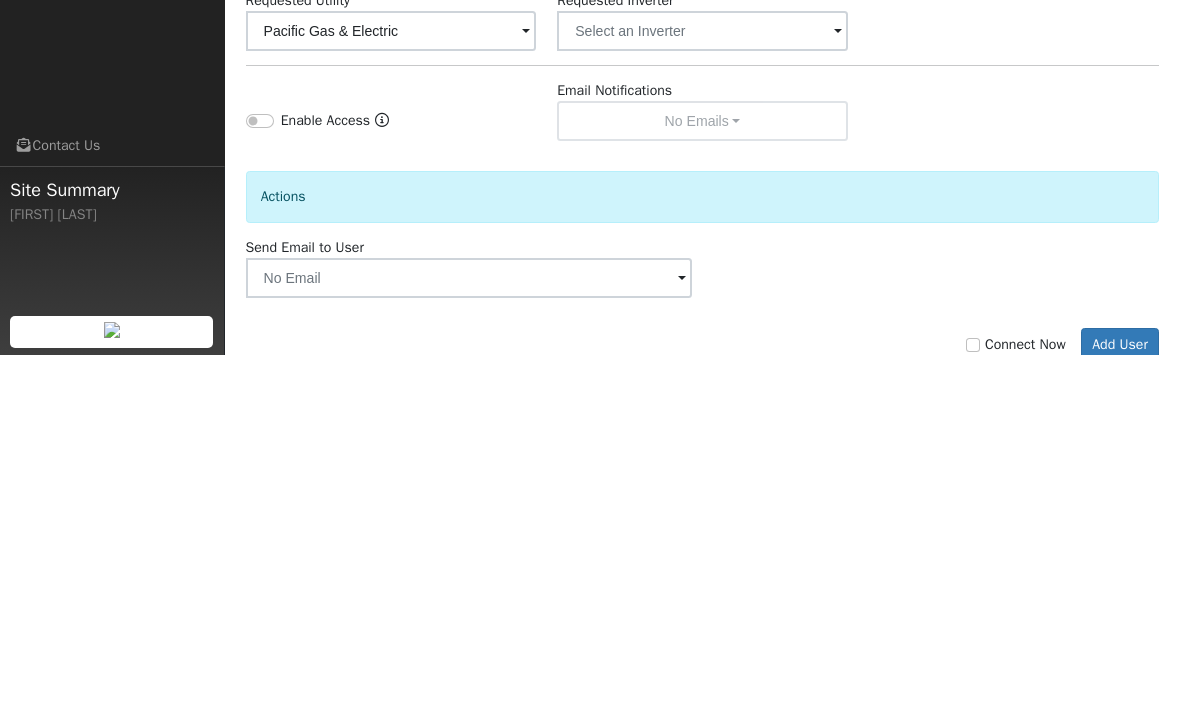 scroll, scrollTop: 514, scrollLeft: 0, axis: vertical 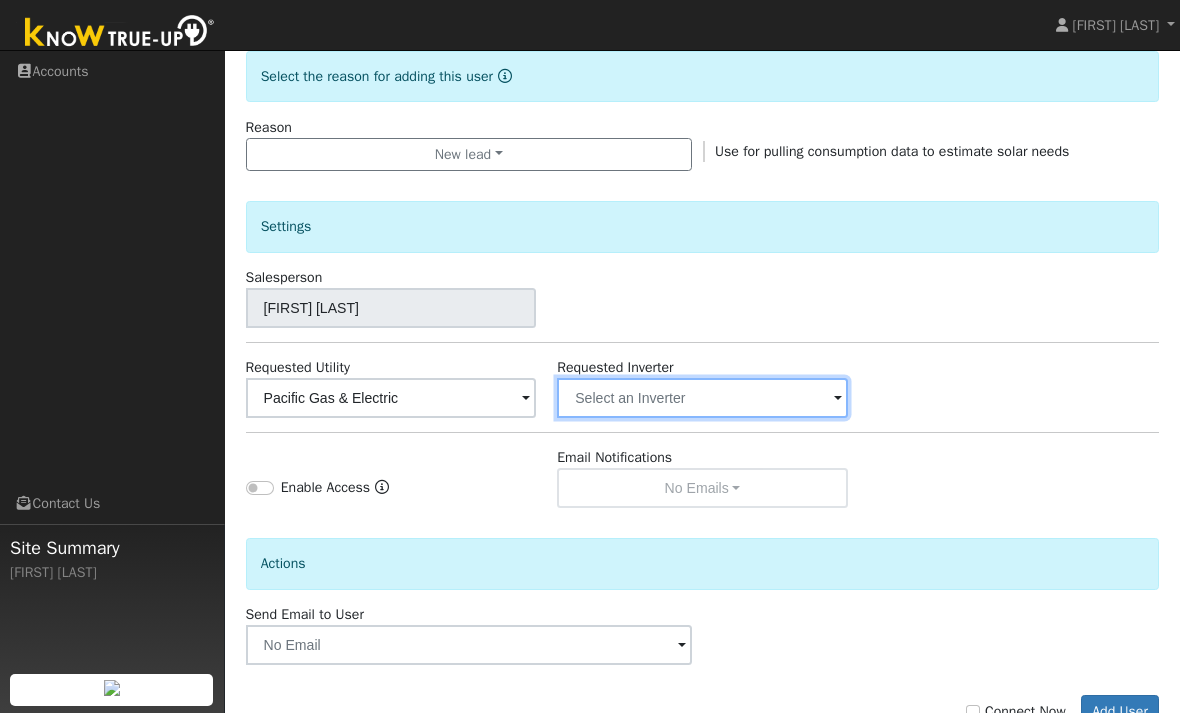 click at bounding box center [391, 398] 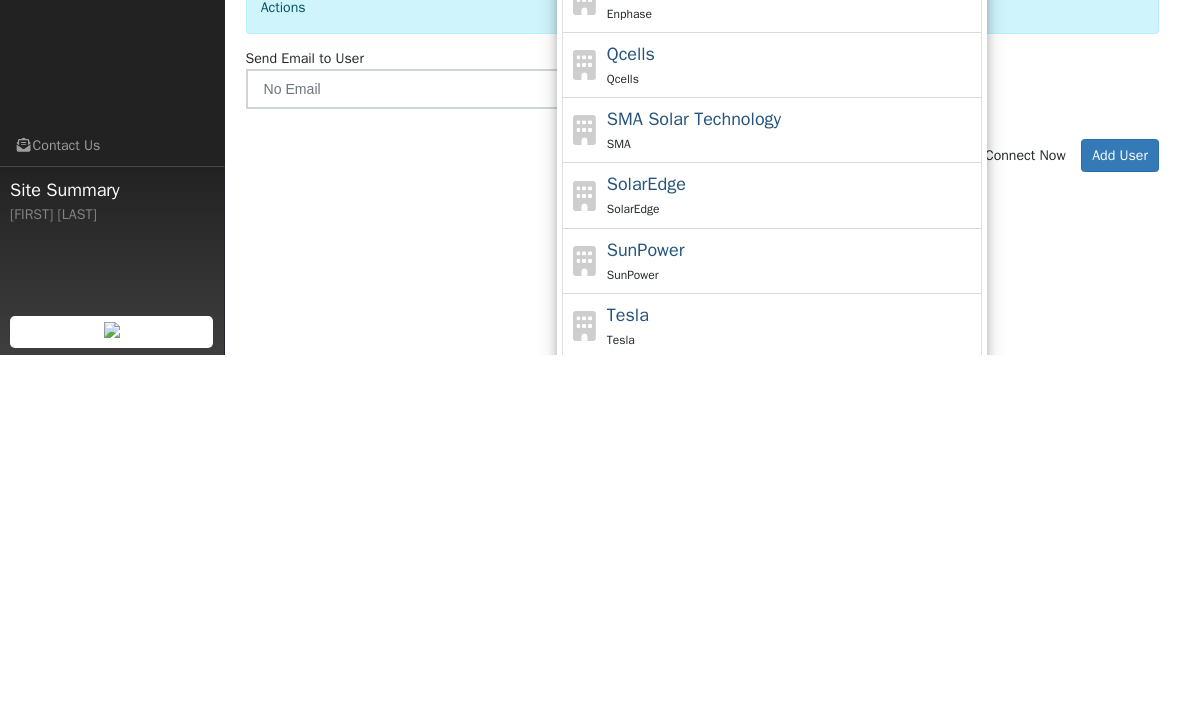 scroll, scrollTop: 755, scrollLeft: 0, axis: vertical 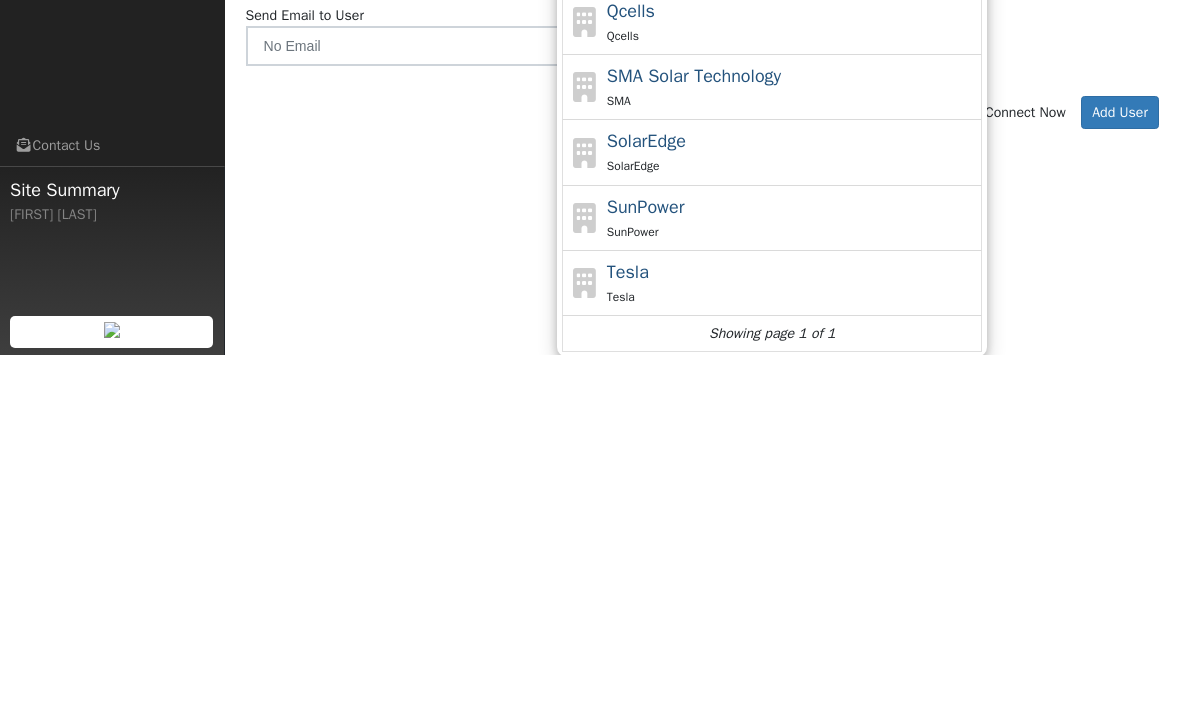 click on "Tesla" at bounding box center [792, 654] 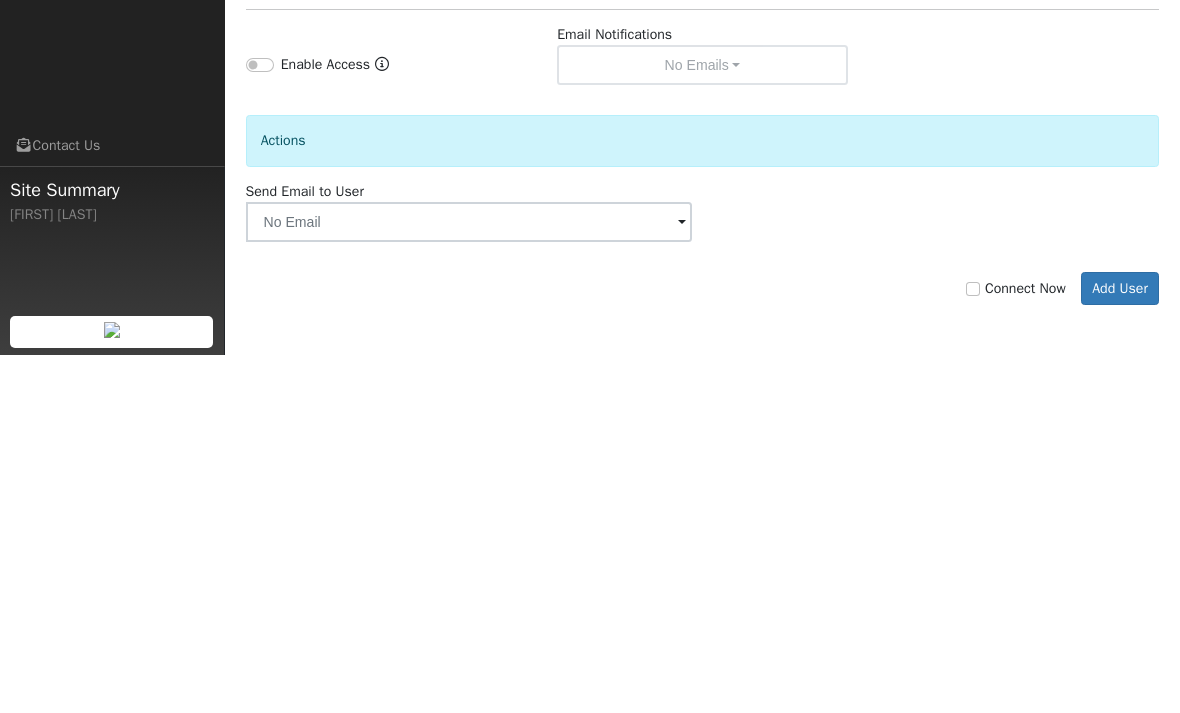 scroll, scrollTop: 514, scrollLeft: 0, axis: vertical 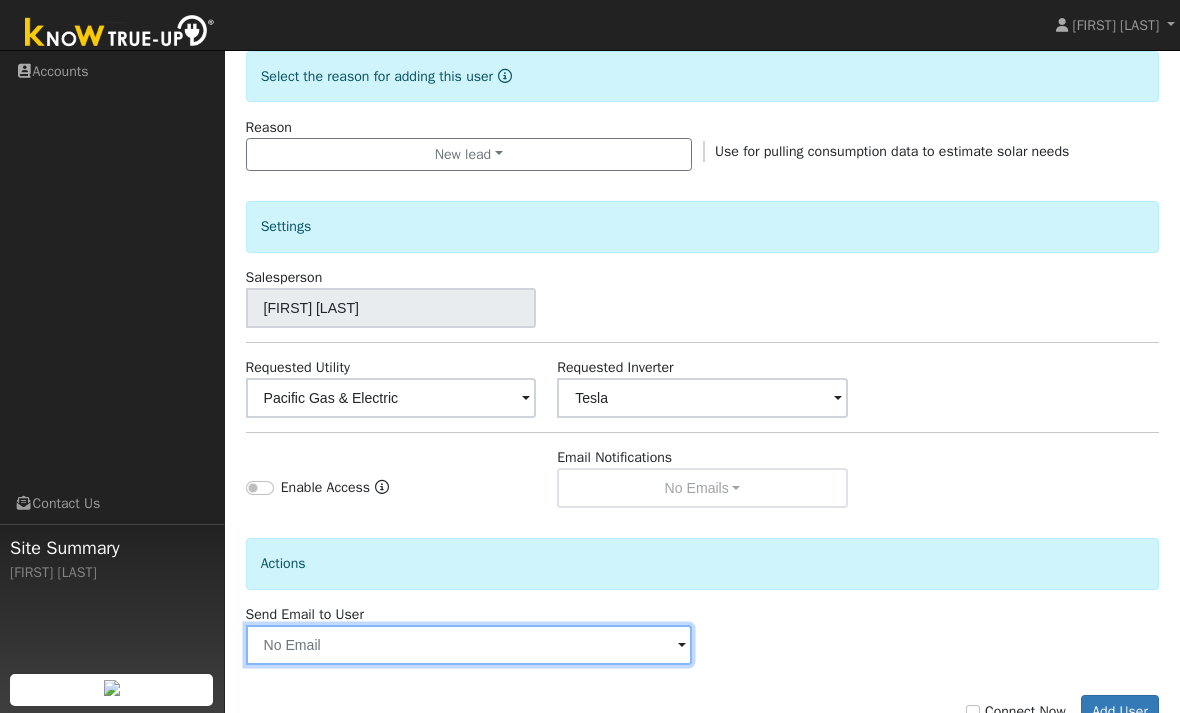 click at bounding box center (469, 645) 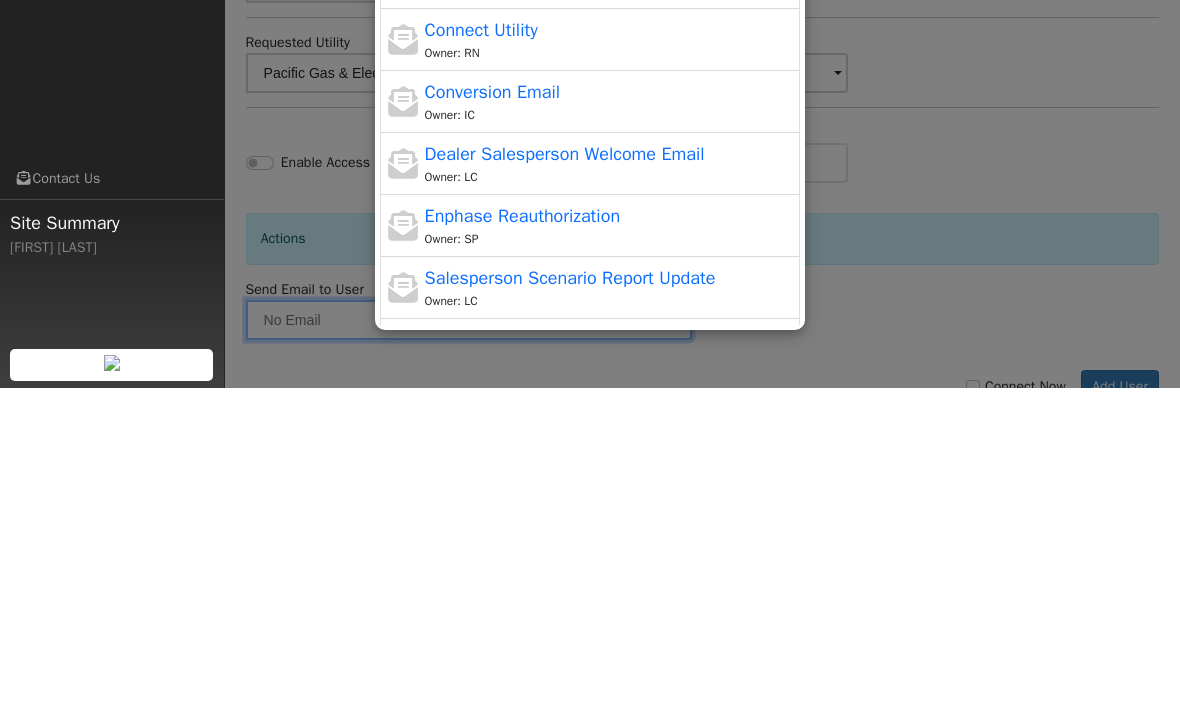 click at bounding box center (590, 356) 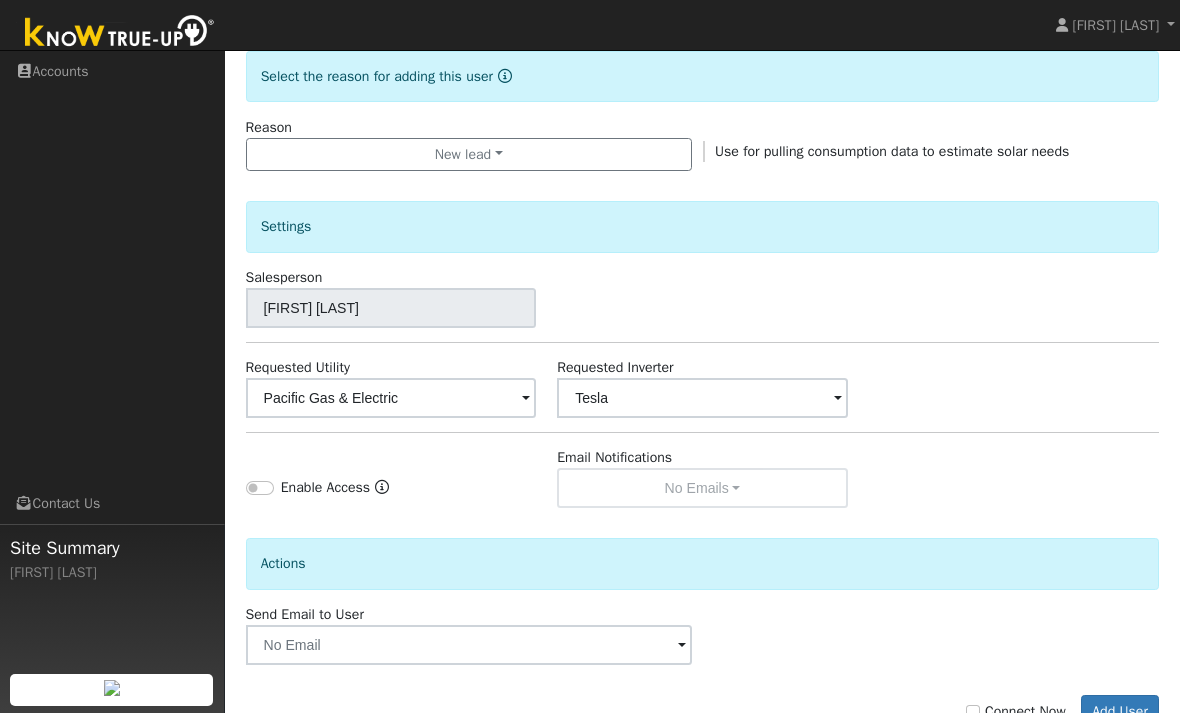 click on "Add User" at bounding box center [1120, 712] 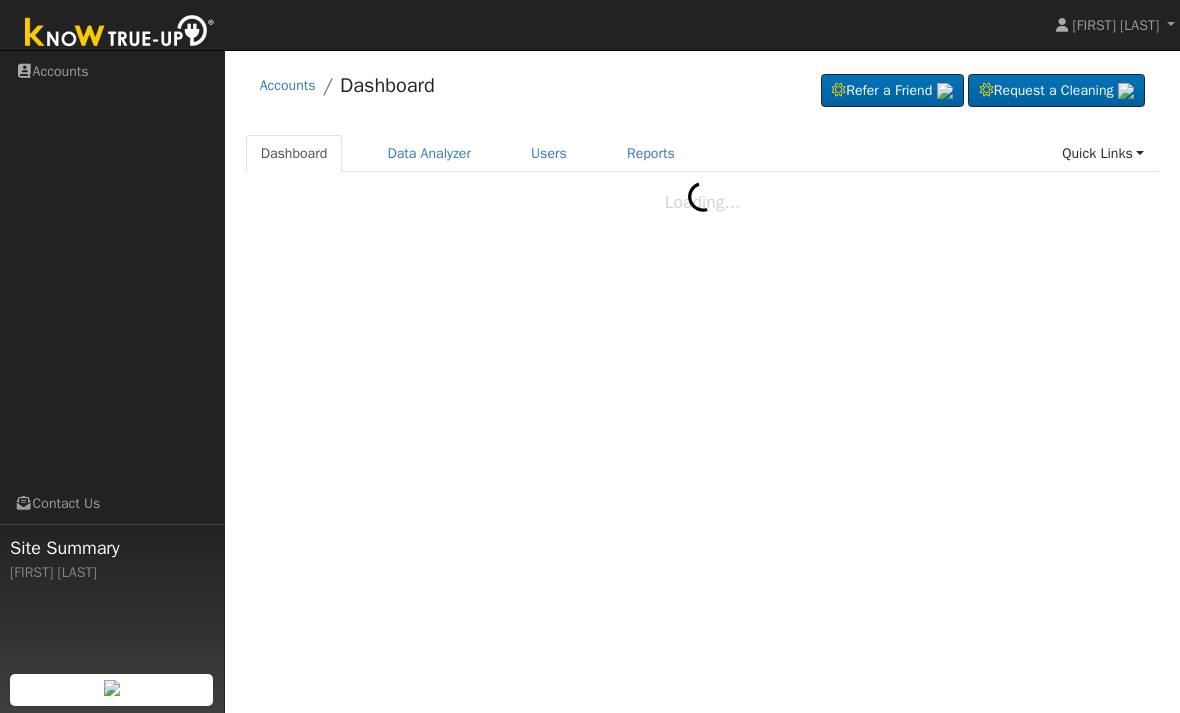 scroll, scrollTop: 0, scrollLeft: 0, axis: both 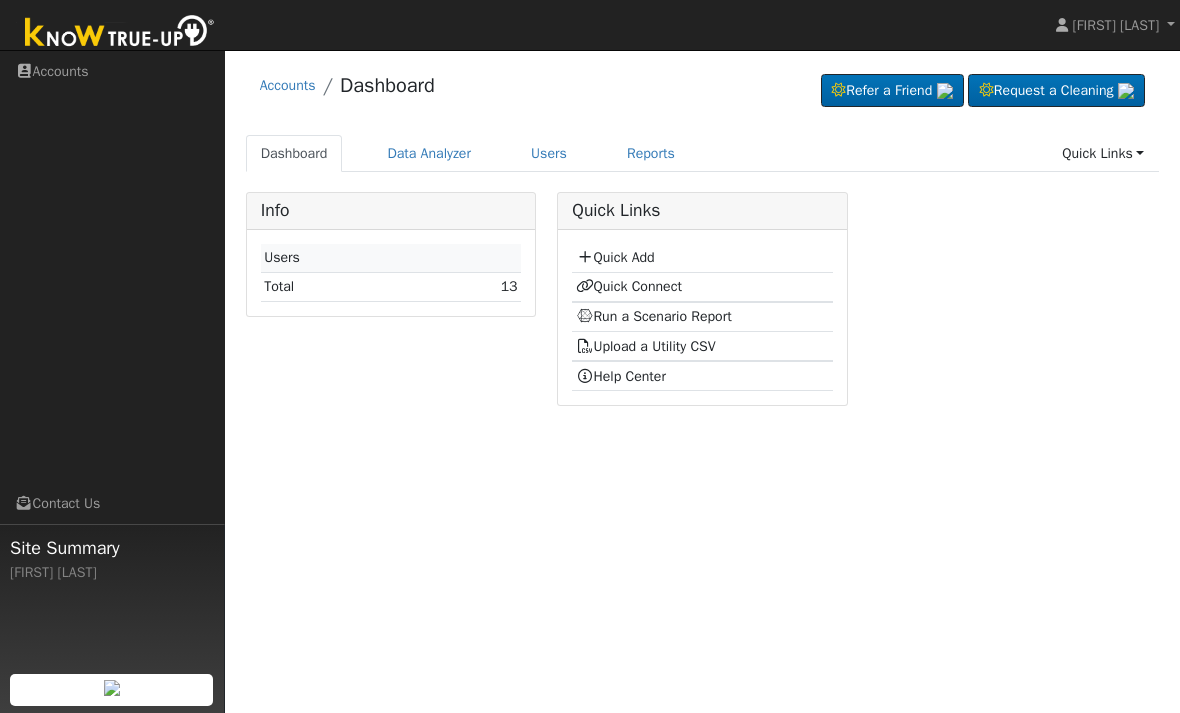 click on "Run a Scenario Report" at bounding box center [654, 316] 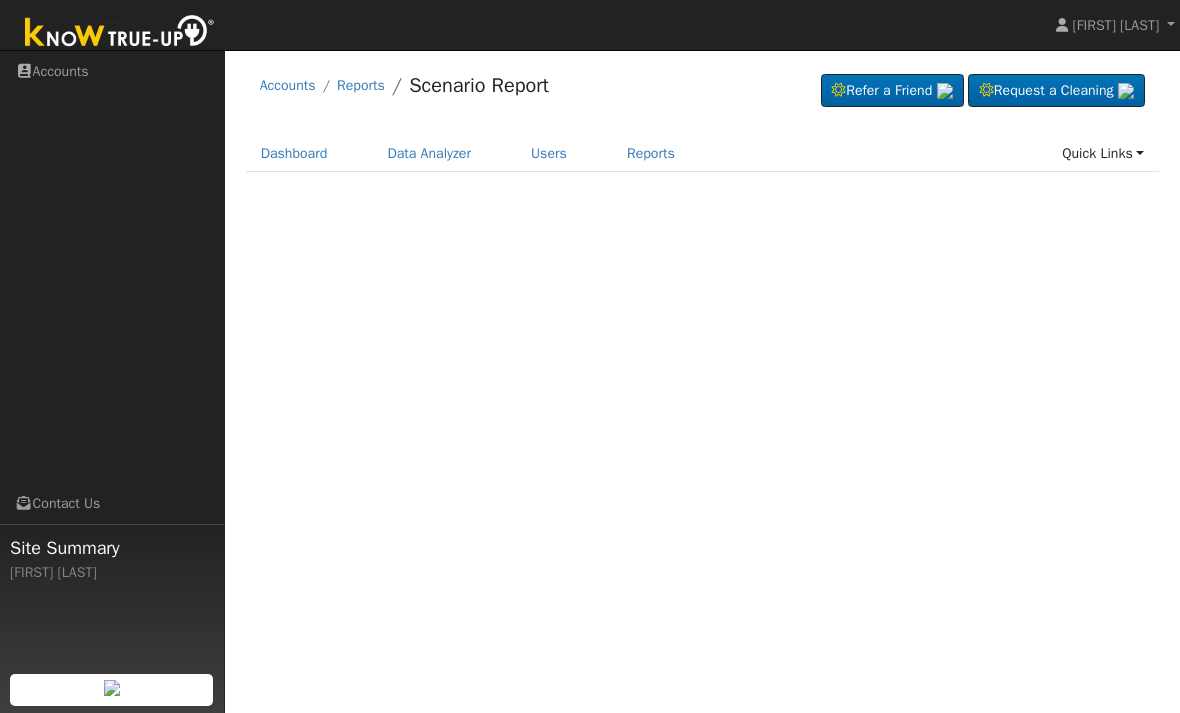 scroll, scrollTop: 0, scrollLeft: 0, axis: both 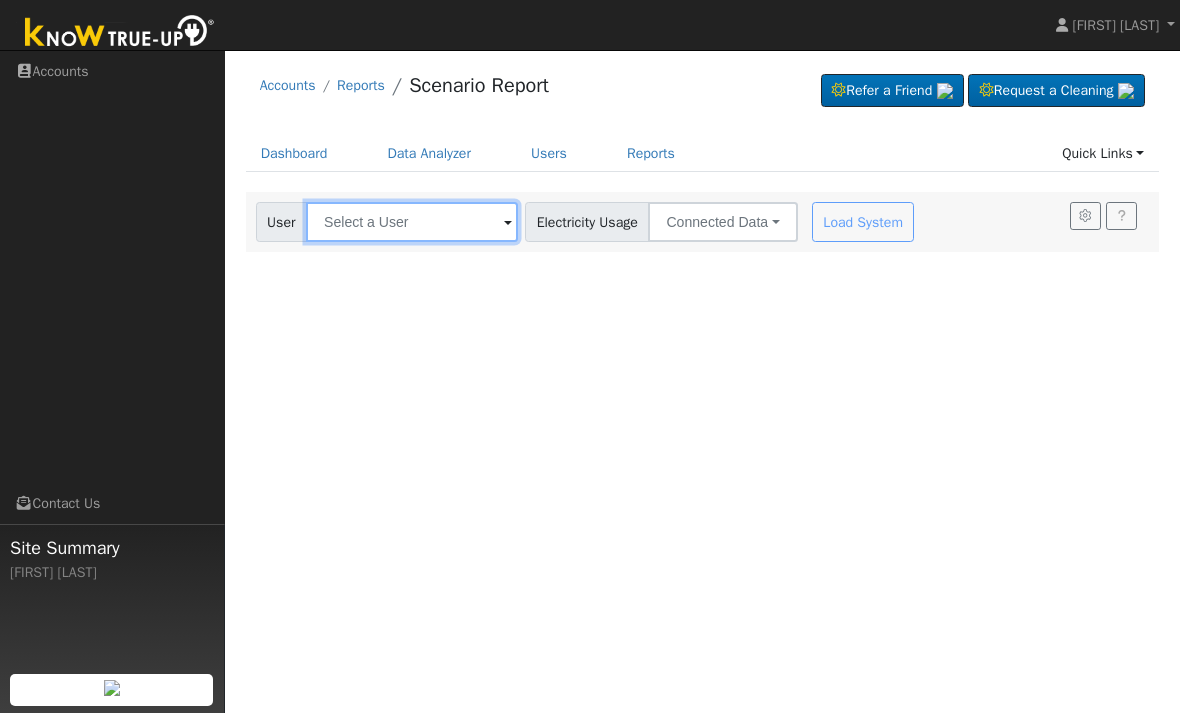 click at bounding box center [412, 222] 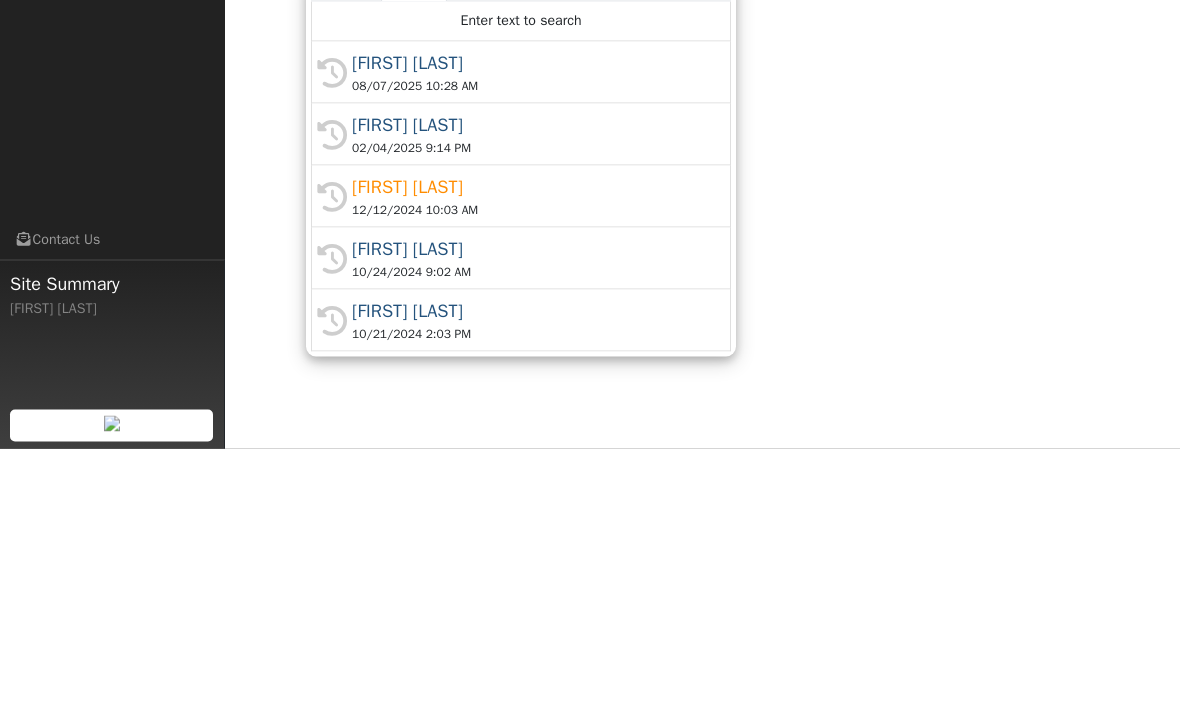 click on "[FIRST] [LAST]" at bounding box center (530, 327) 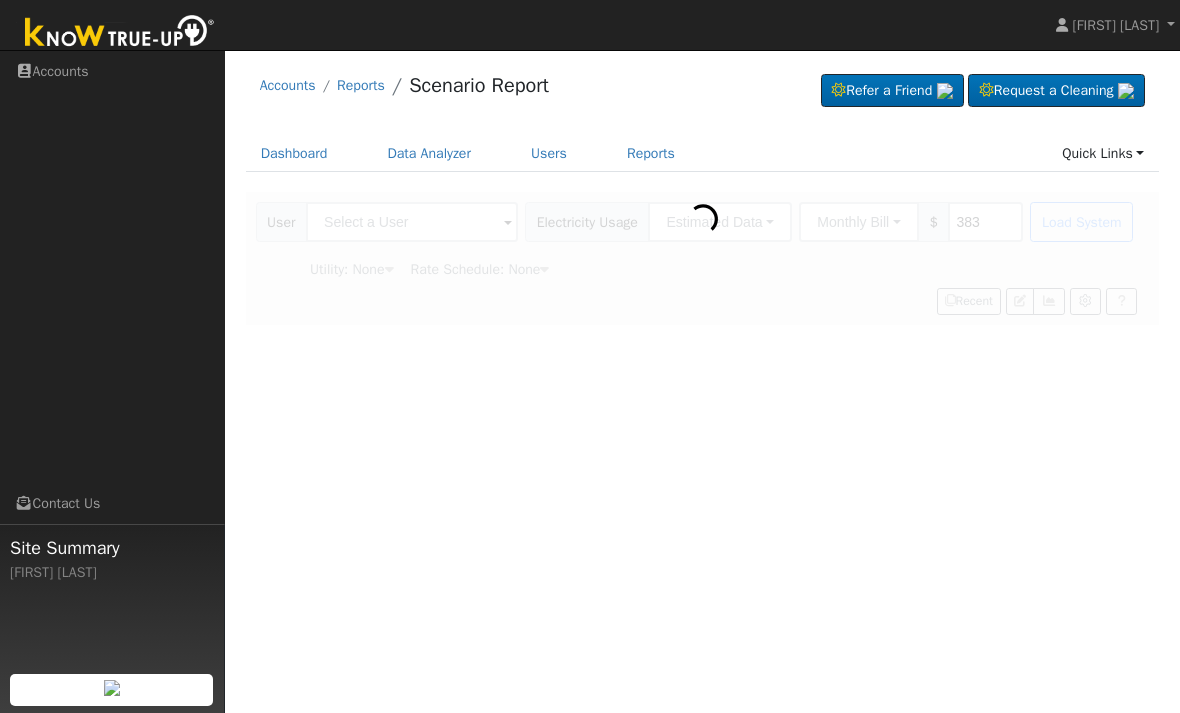 type on "[FIRST] [LAST]" 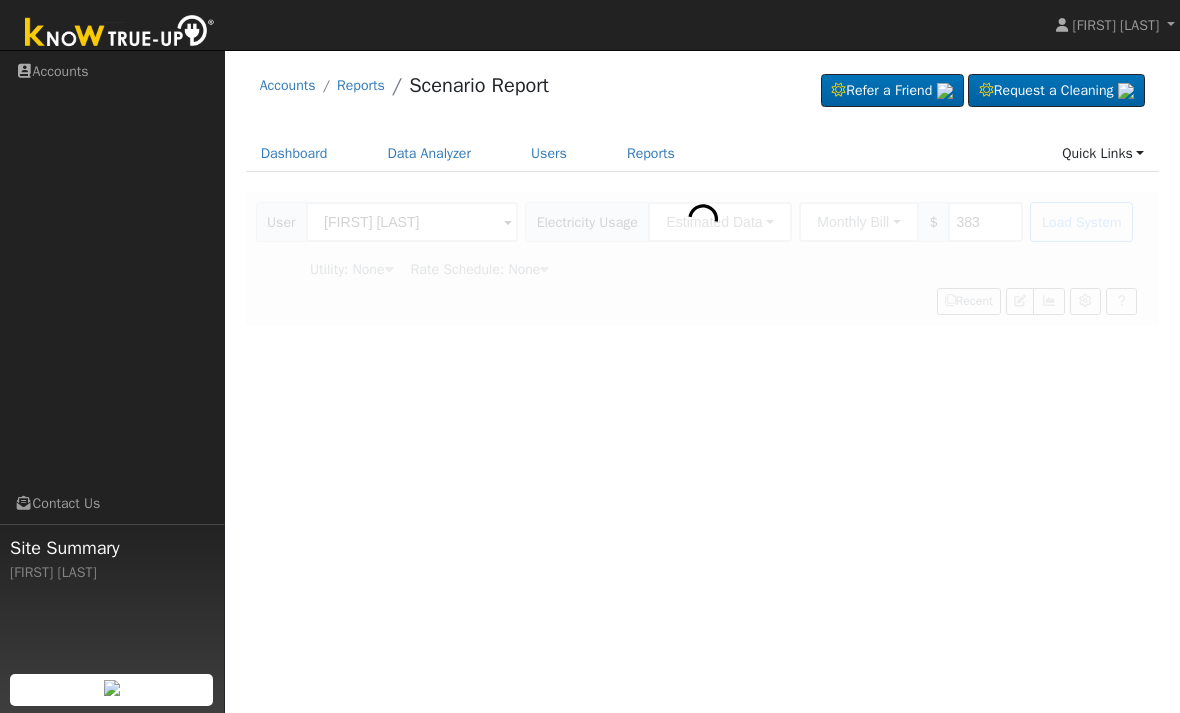 type on "Pacific Gas & Electric" 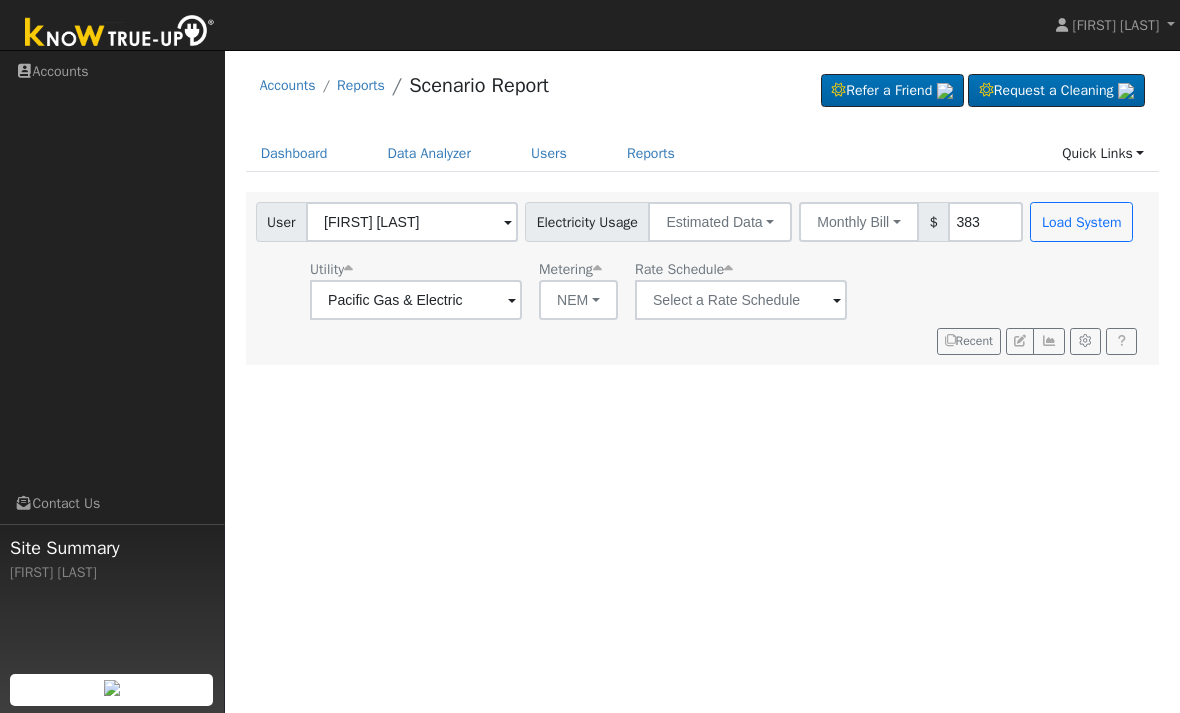 click on "Estimated Data" at bounding box center (720, 222) 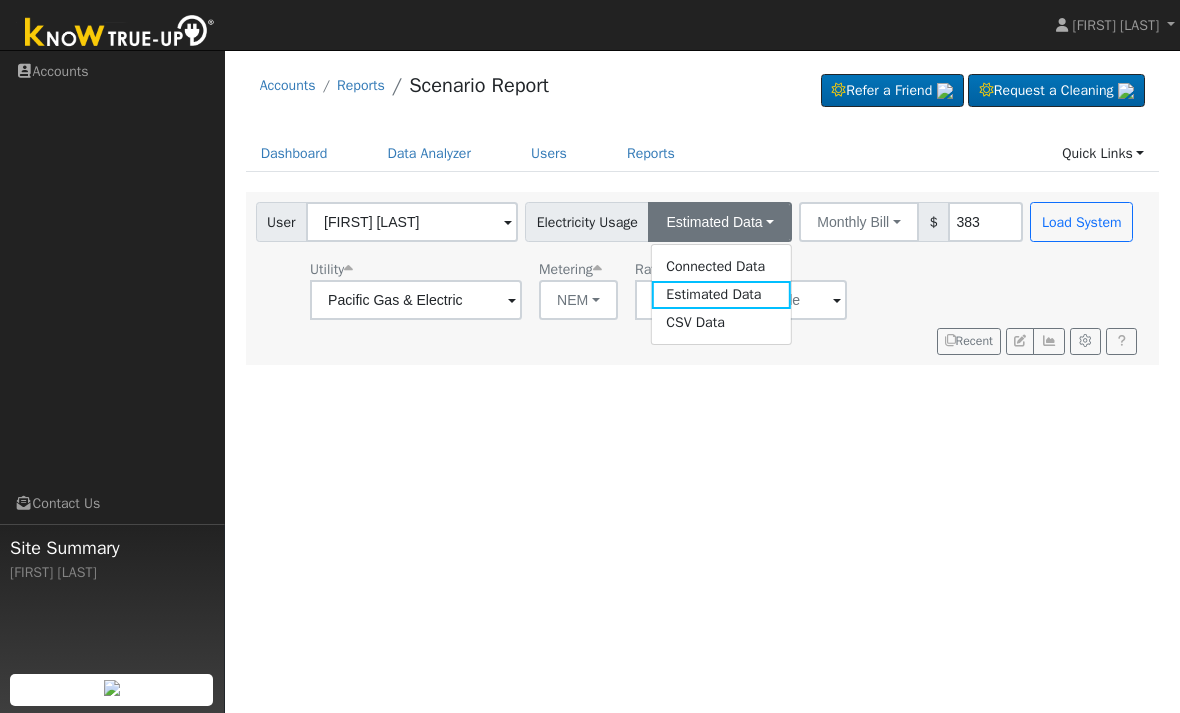 click on "Connected Data" at bounding box center [721, 266] 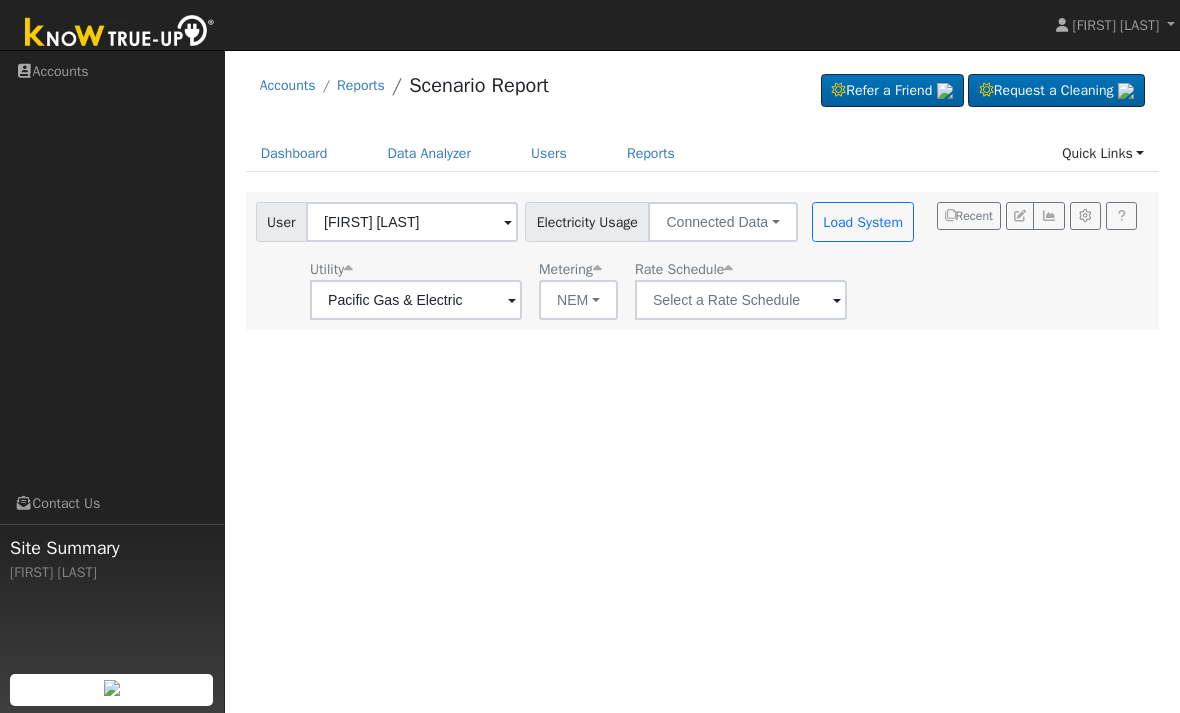 click on "Connected Data" at bounding box center [722, 222] 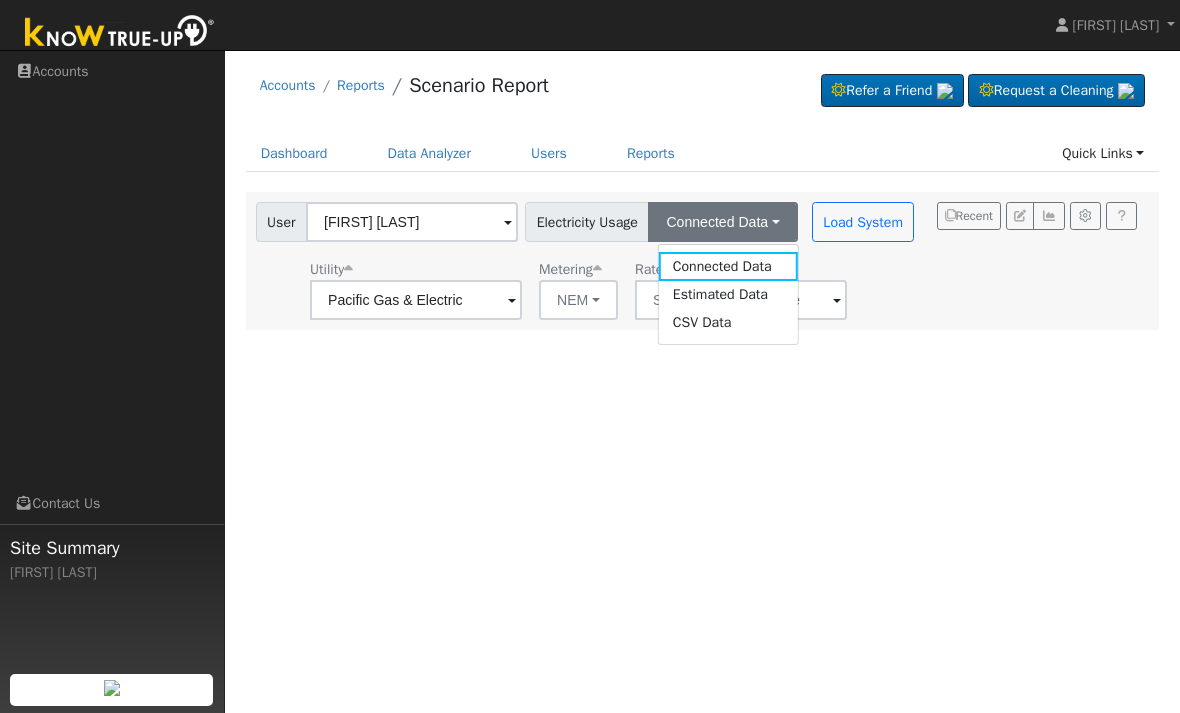 click on "Estimated Data" at bounding box center [728, 295] 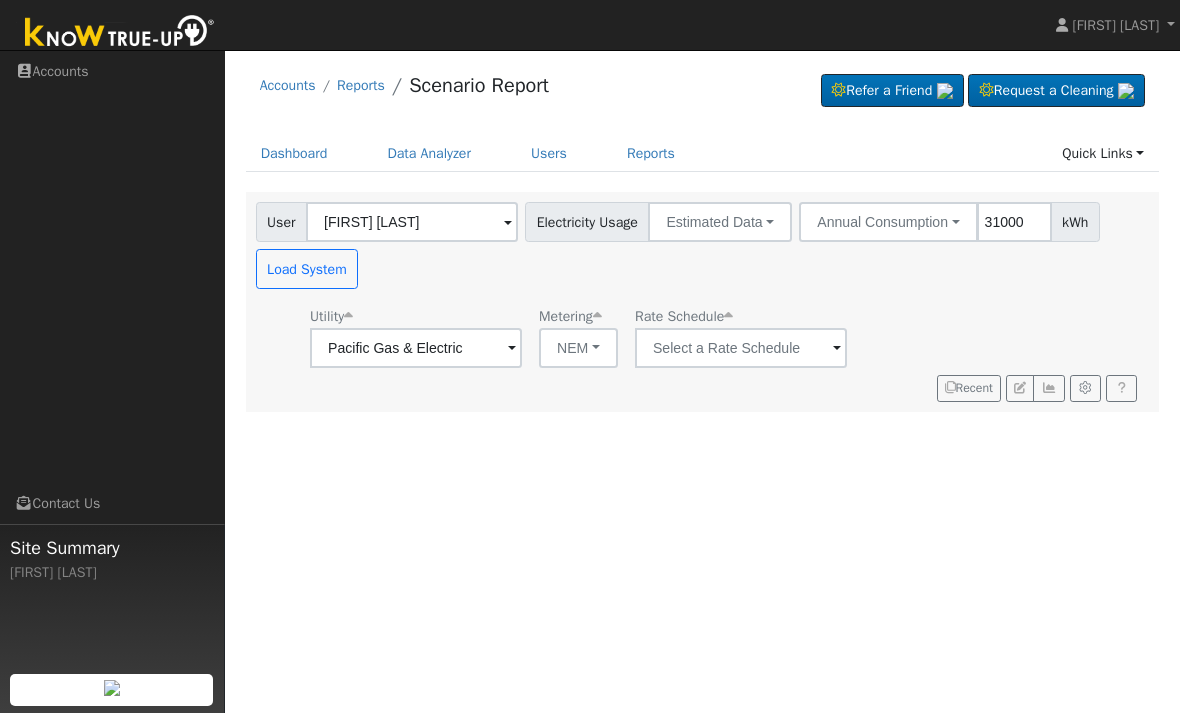 type on "31000" 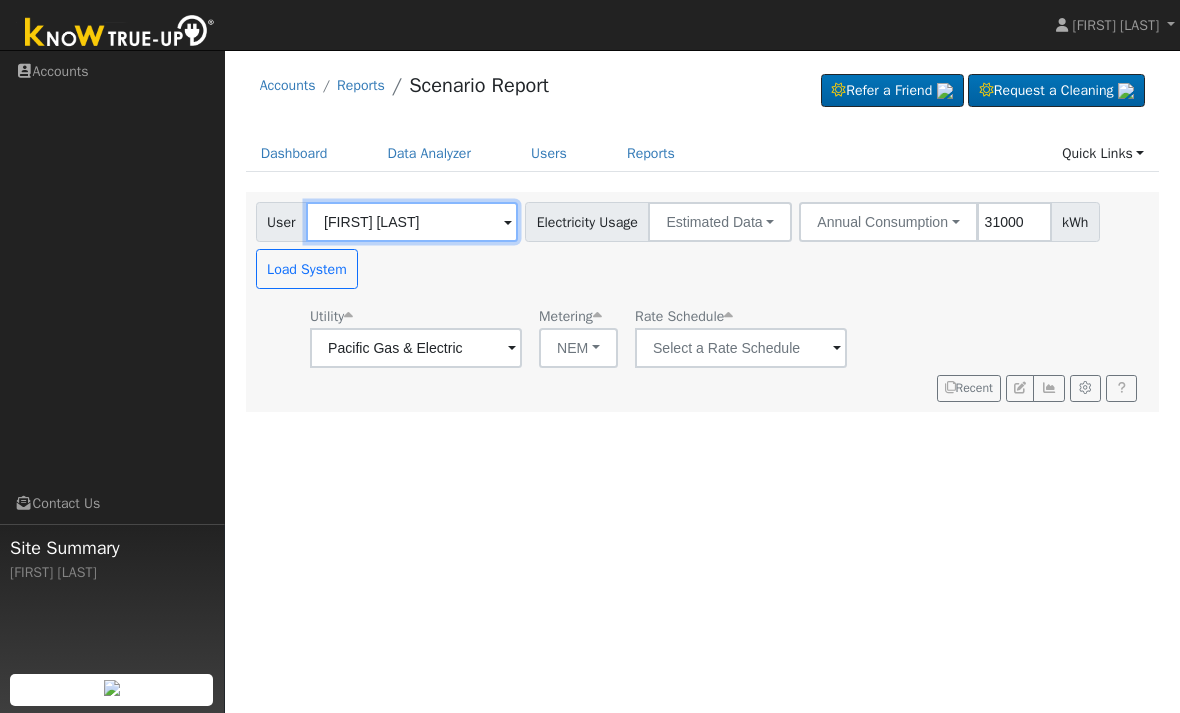 click on "[FIRST] [LAST]" at bounding box center (412, 222) 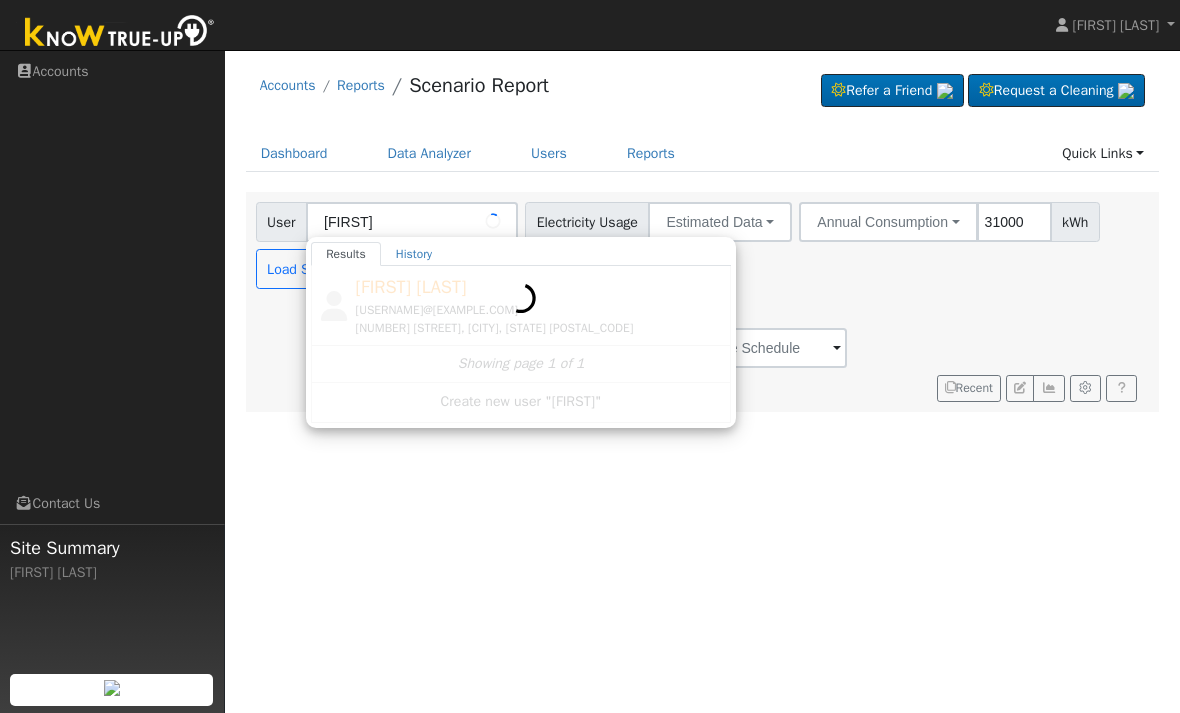 click on "Results History" at bounding box center (521, 254) 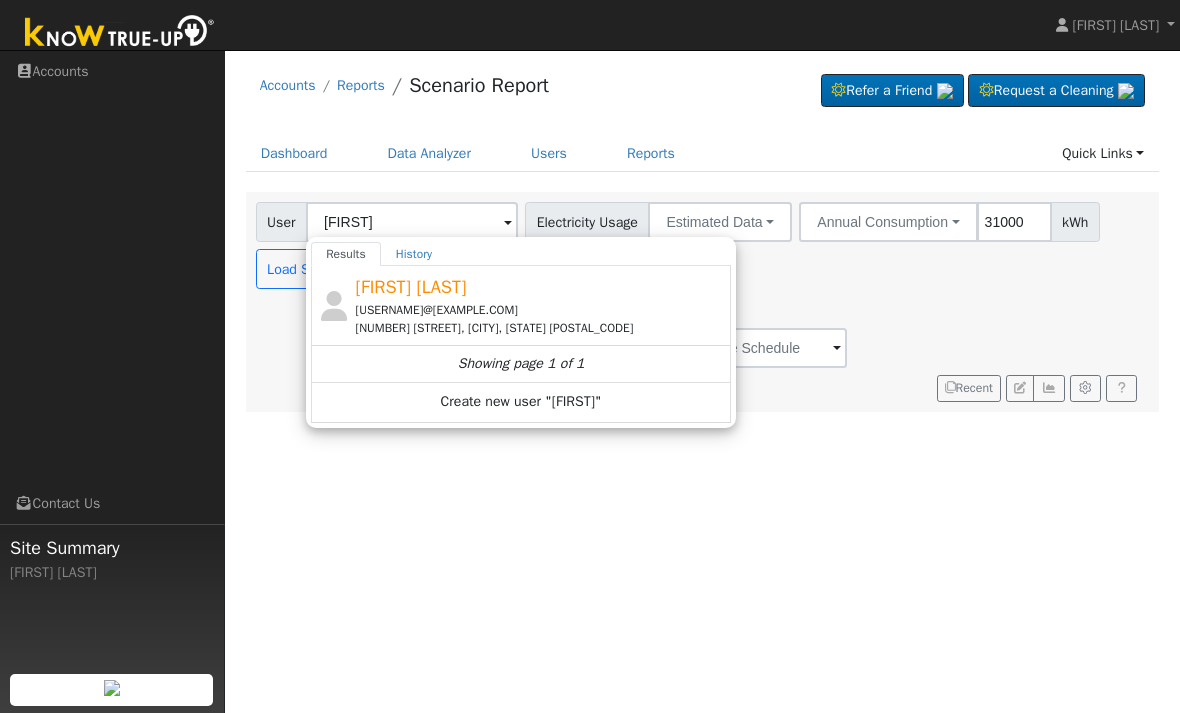 click on "[USERNAME]@[EXAMPLE.COM]" at bounding box center [541, 310] 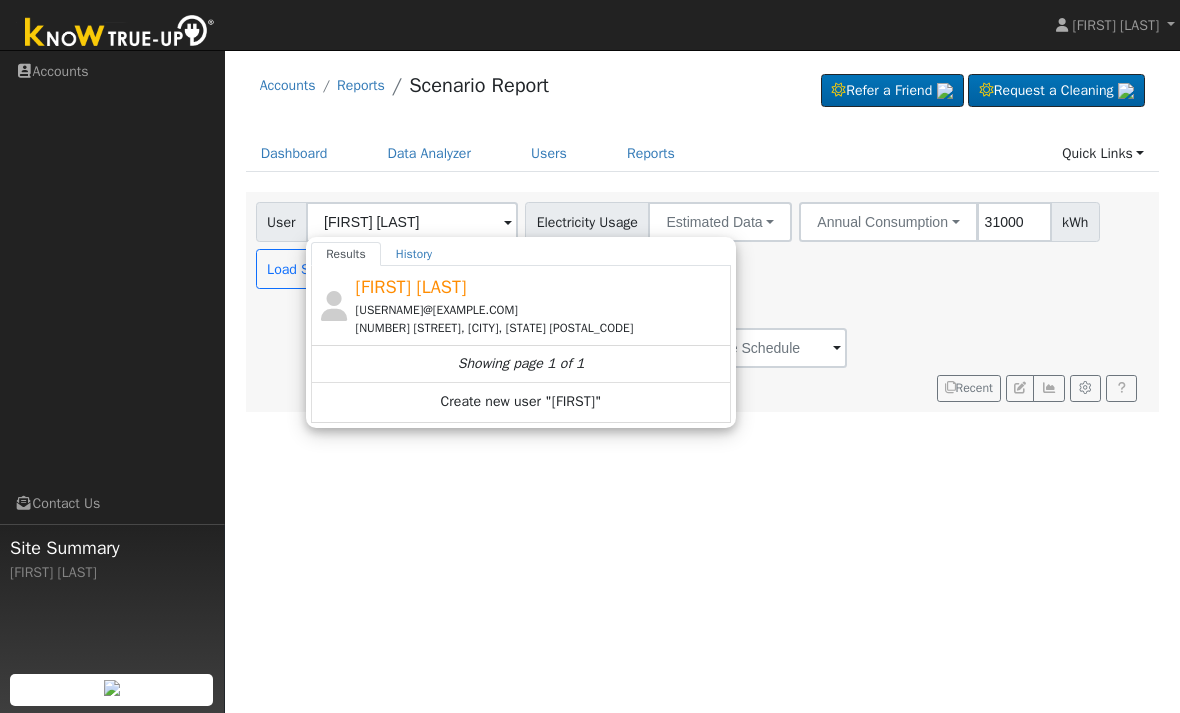type on "Pacific Gas & Electric" 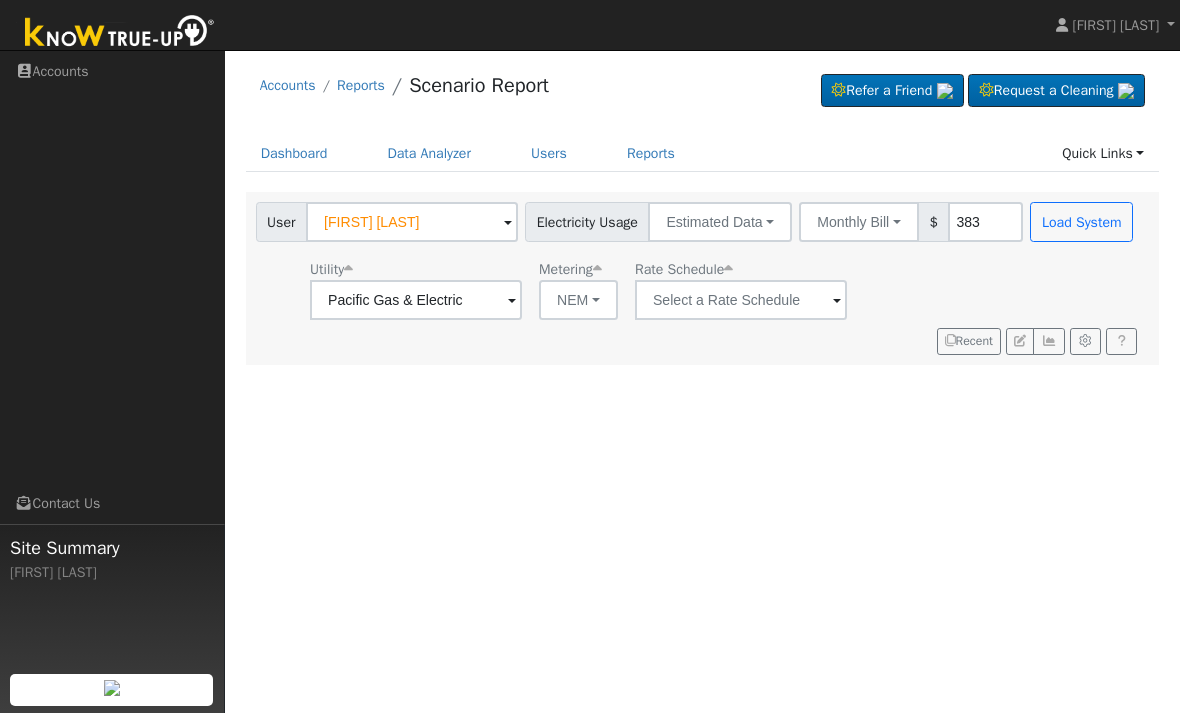 click on "Monthly Bill" at bounding box center (859, 222) 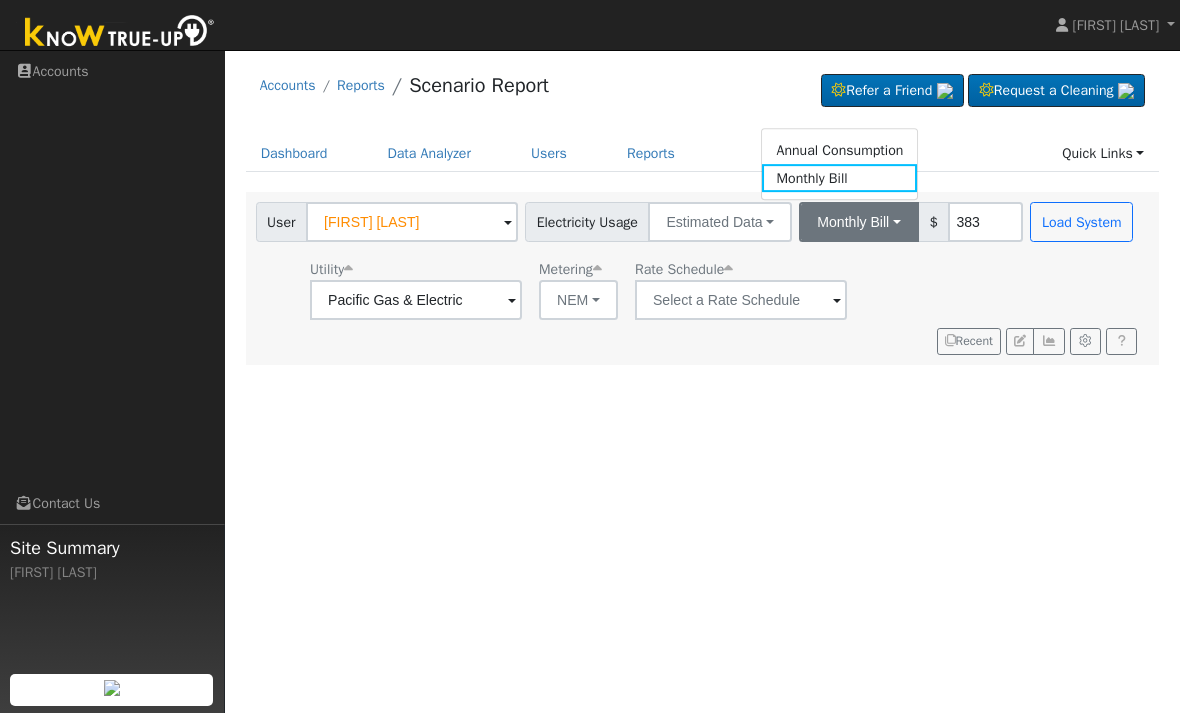 click on "Annual Consumption" at bounding box center [839, 150] 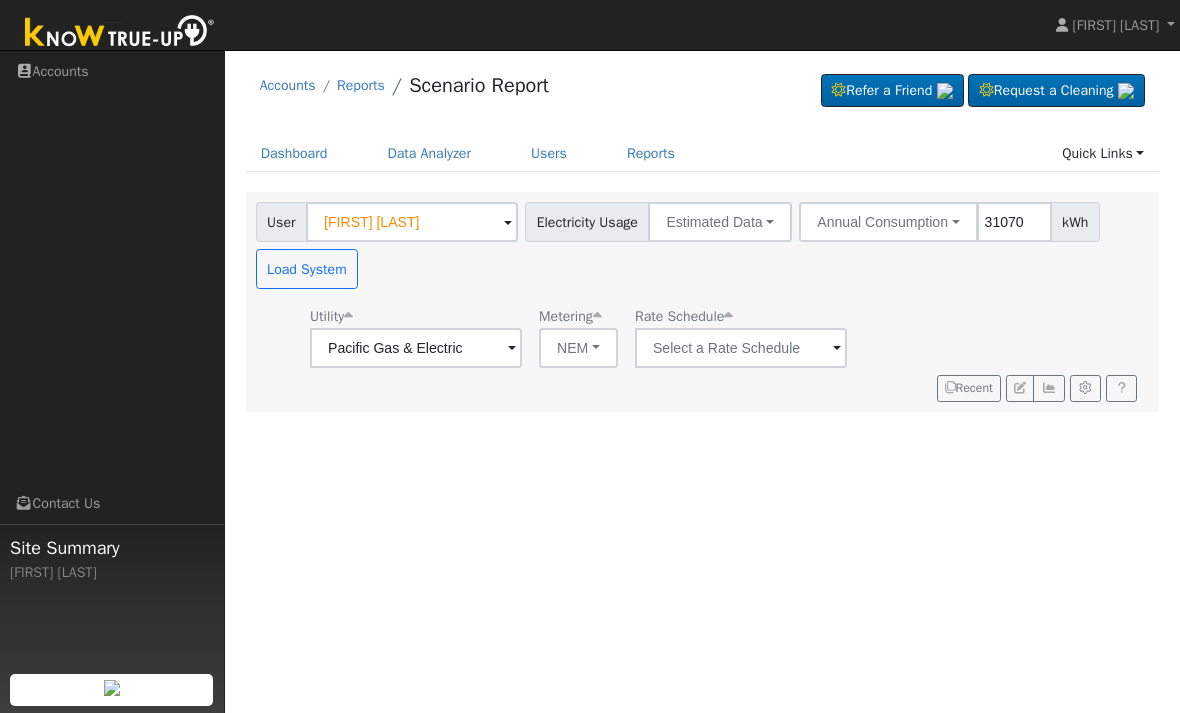 type on "31070" 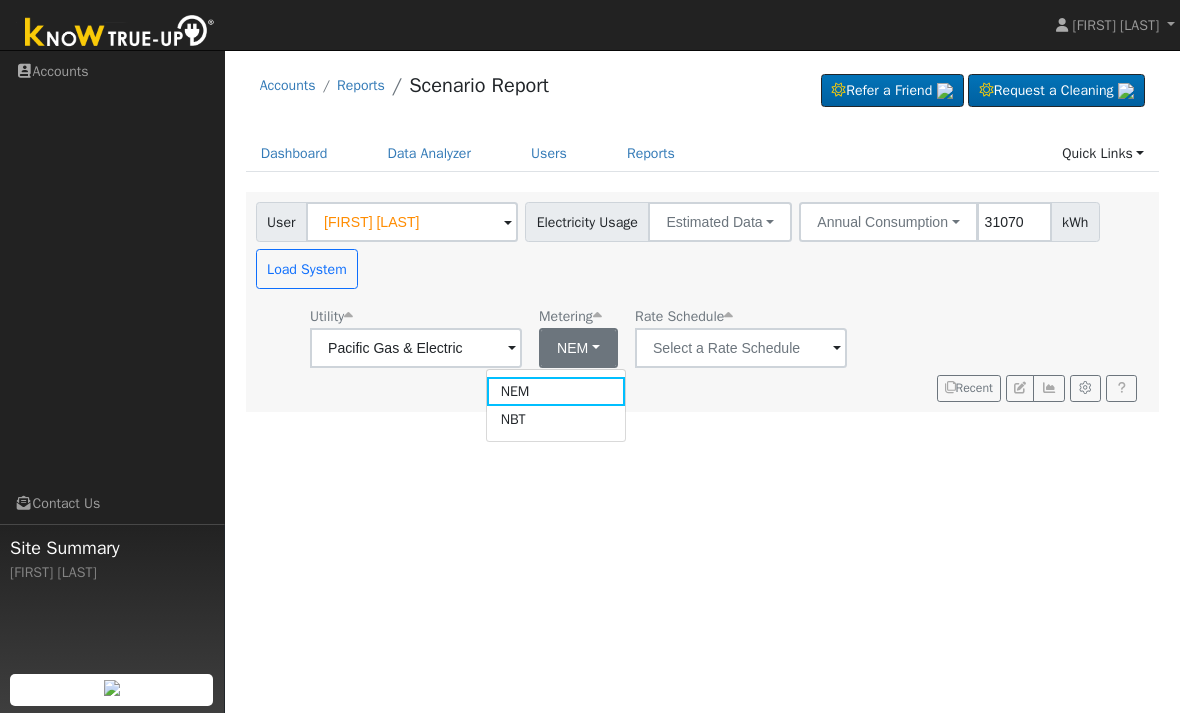 click on "User Yolanda Cruz Account   Default Account Default Account 2211 Winter Street, Kingsburg, CA 93631 Primary Account Electricity Usage Estimated Data Connected Data Estimated Data CSV Data Annual Consumption Annual Consumption Monthly Bill 31070 kWh Load System" at bounding box center (699, 242) 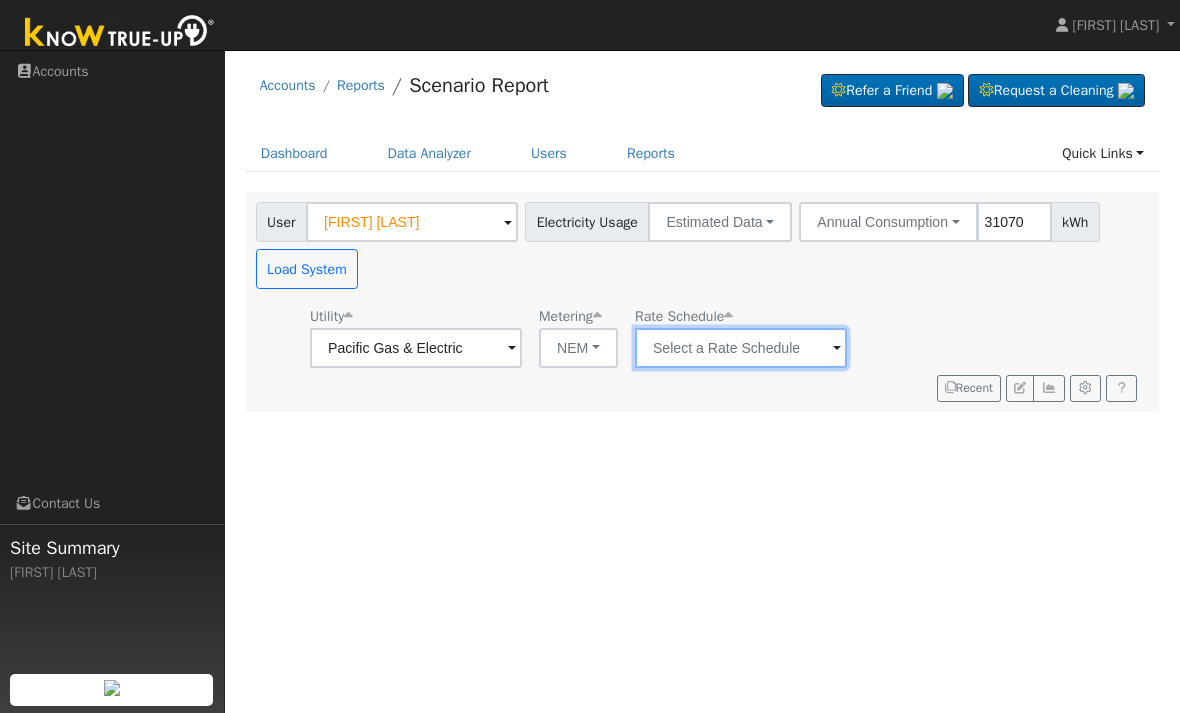 click at bounding box center (416, 348) 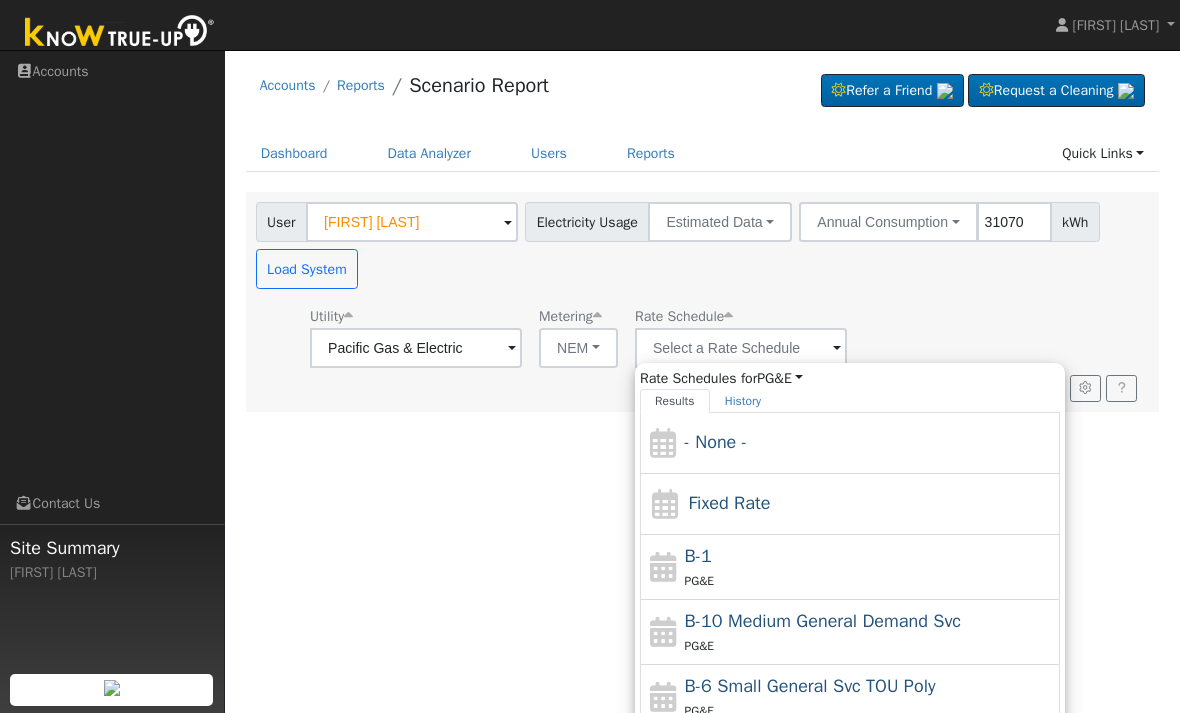 click on "User Yolanda Cruz Account   Default Account Default Account 2211 Winter Street, Kingsburg, CA 93631 Primary Account Electricity Usage Estimated Data Connected Data Estimated Data CSV Data Annual Consumption Annual Consumption Monthly Bill 31070 kWh Load System" at bounding box center [699, 242] 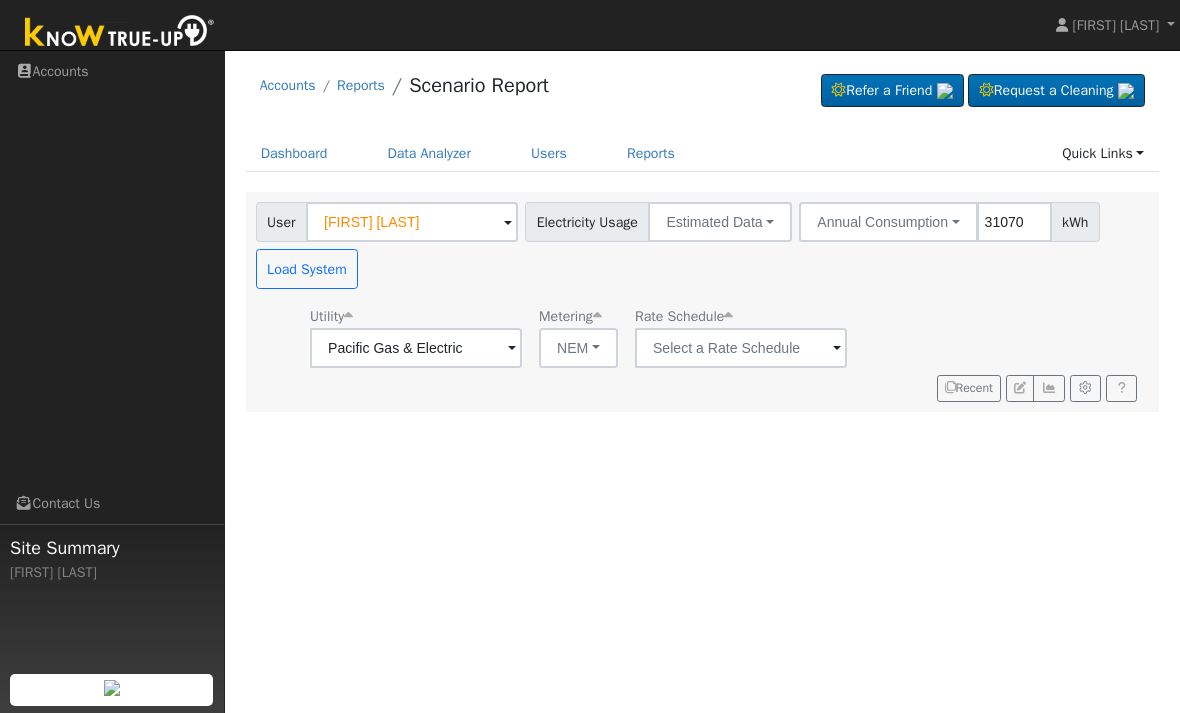 click on "Load System" at bounding box center [307, 269] 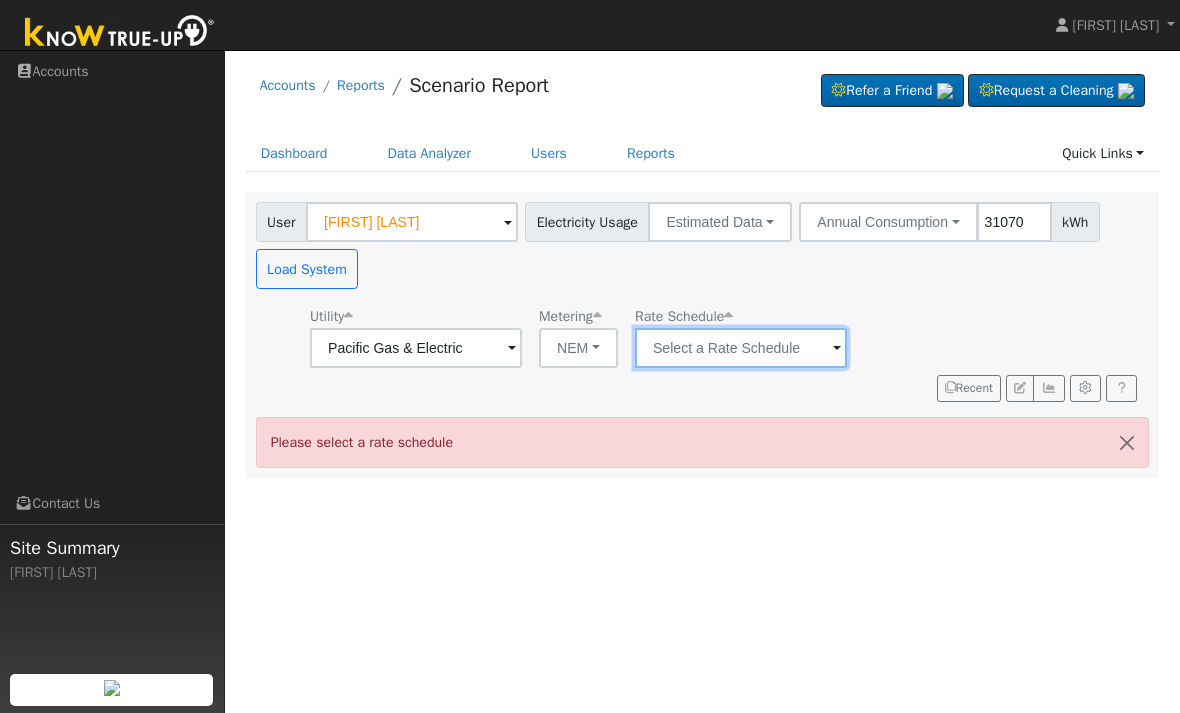 click at bounding box center (416, 348) 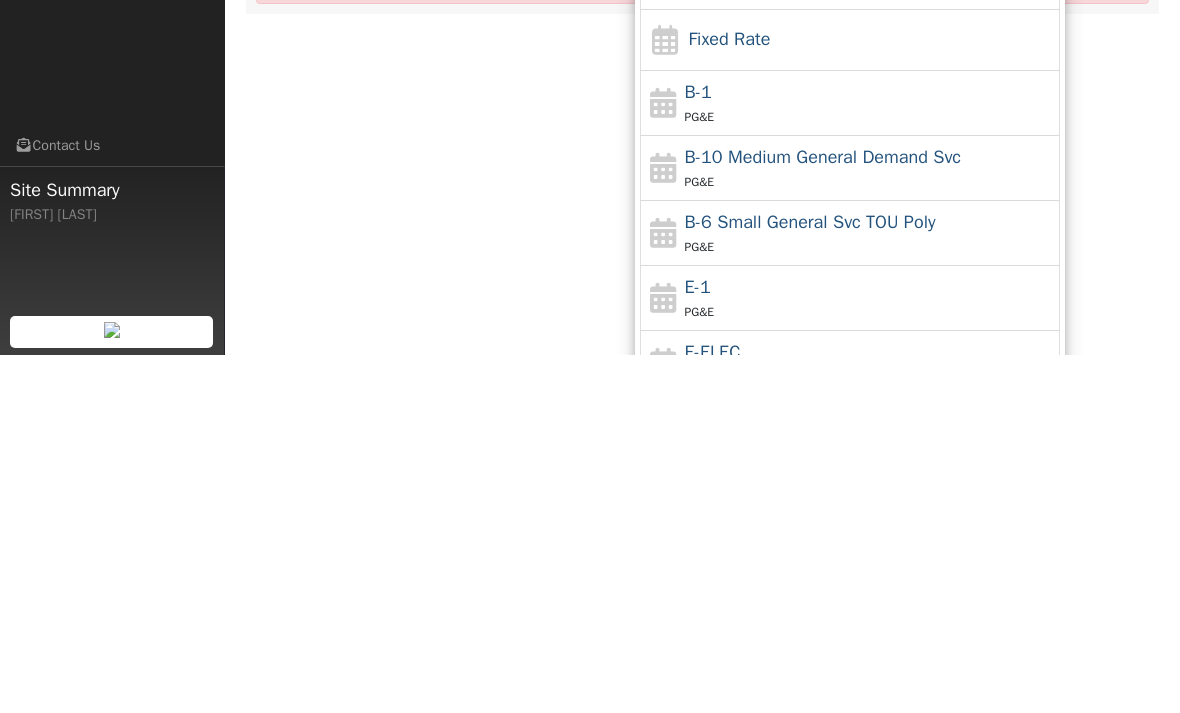 scroll, scrollTop: 121, scrollLeft: 0, axis: vertical 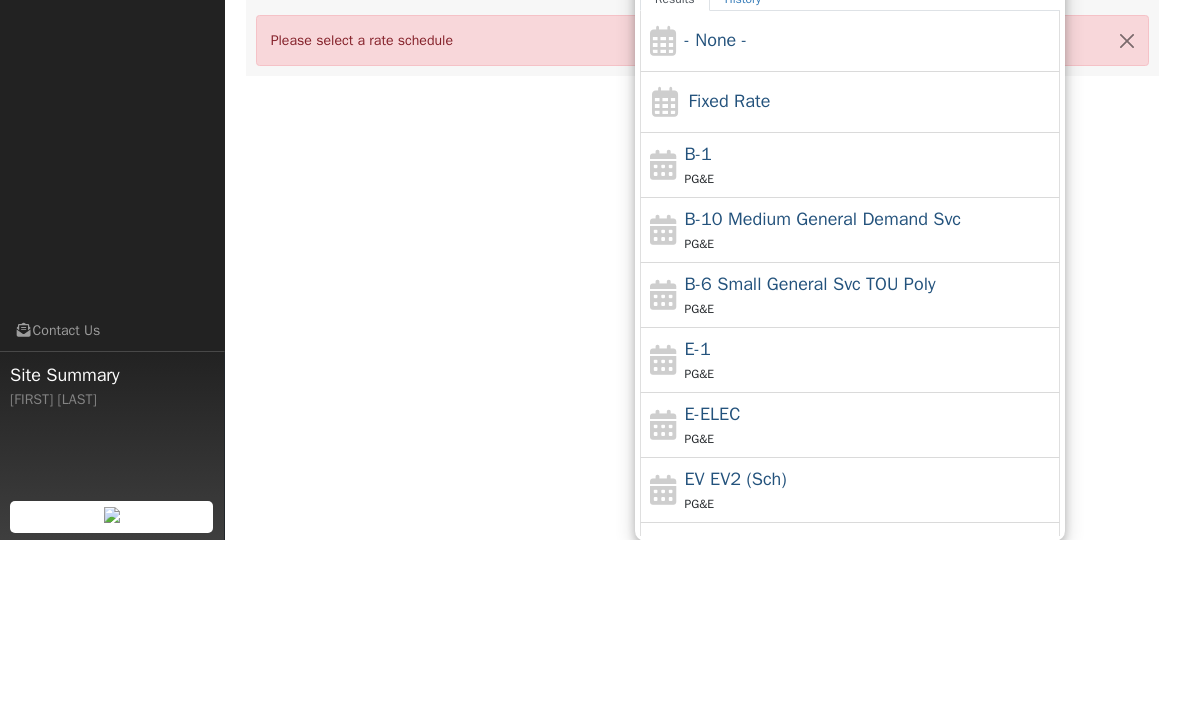 click on "- None -" at bounding box center (870, 213) 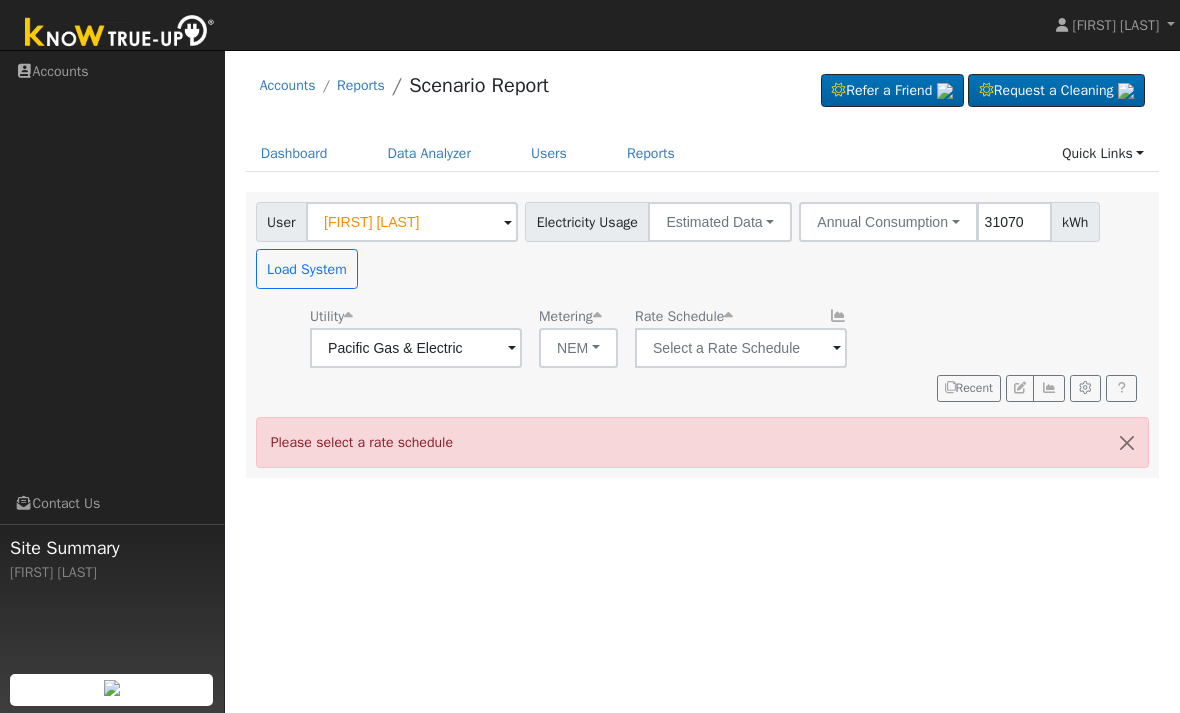 click on "Load System" at bounding box center [307, 269] 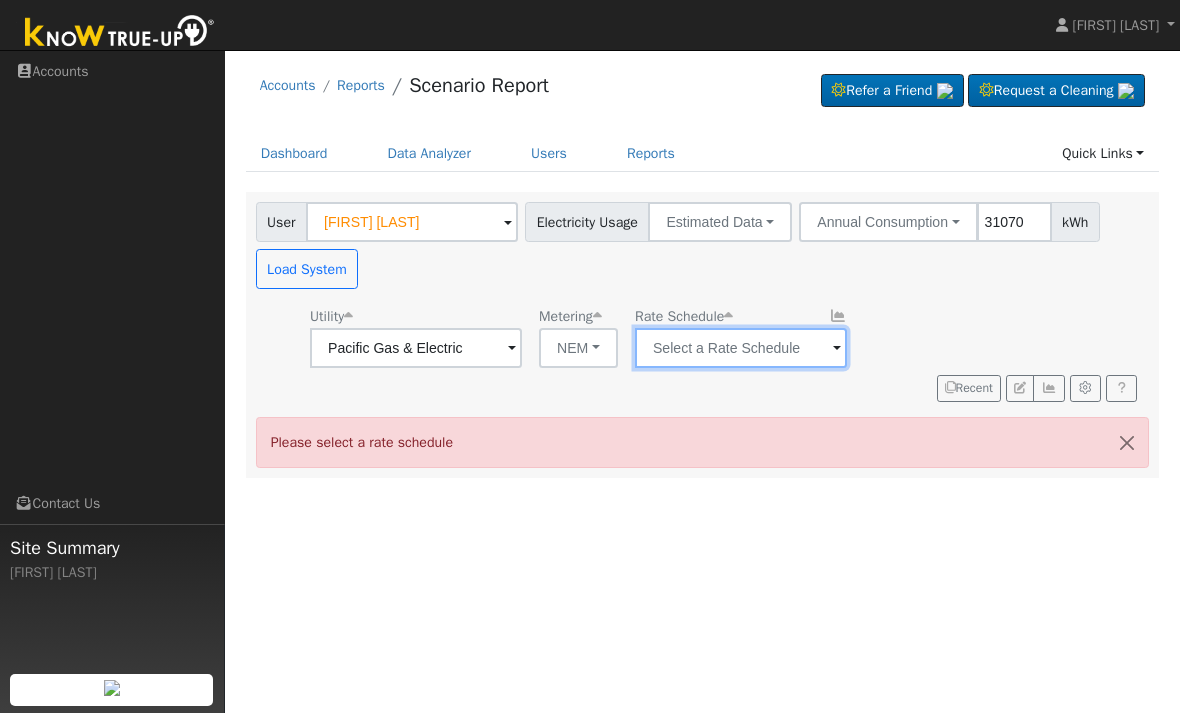 click at bounding box center [416, 348] 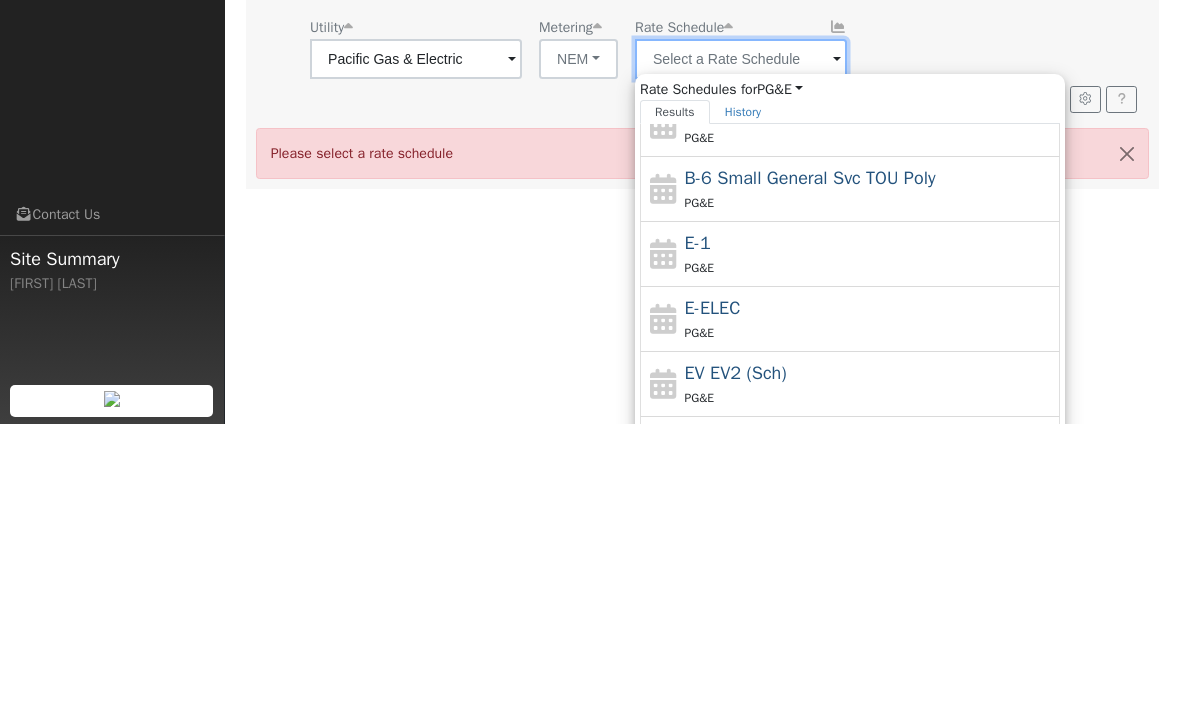 scroll, scrollTop: 218, scrollLeft: 0, axis: vertical 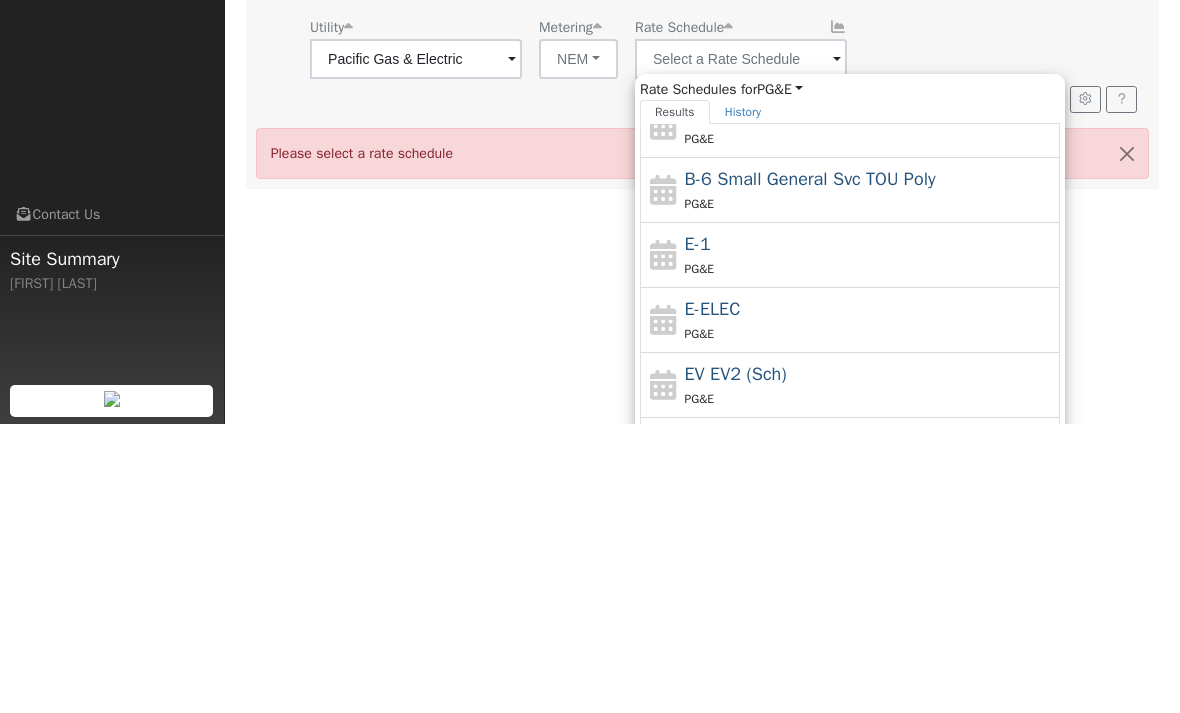 click on "E-ELEC PG&E" at bounding box center (870, 609) 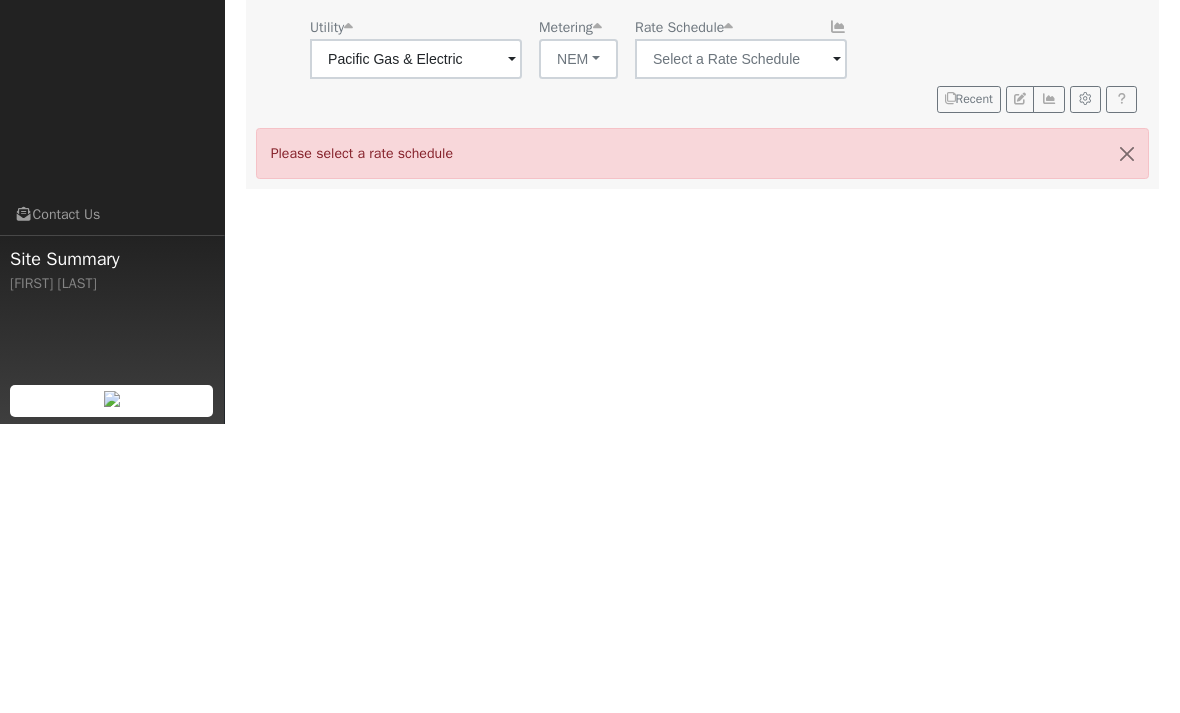 type on "E-ELEC" 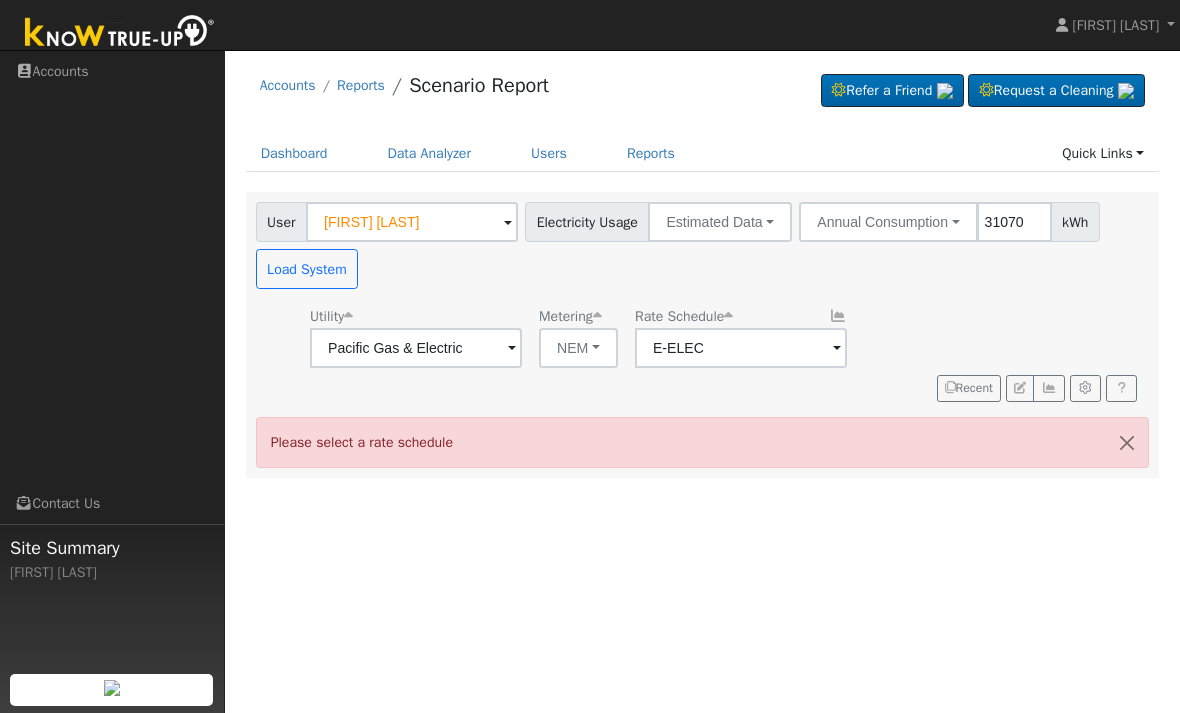 click at bounding box center (1127, 442) 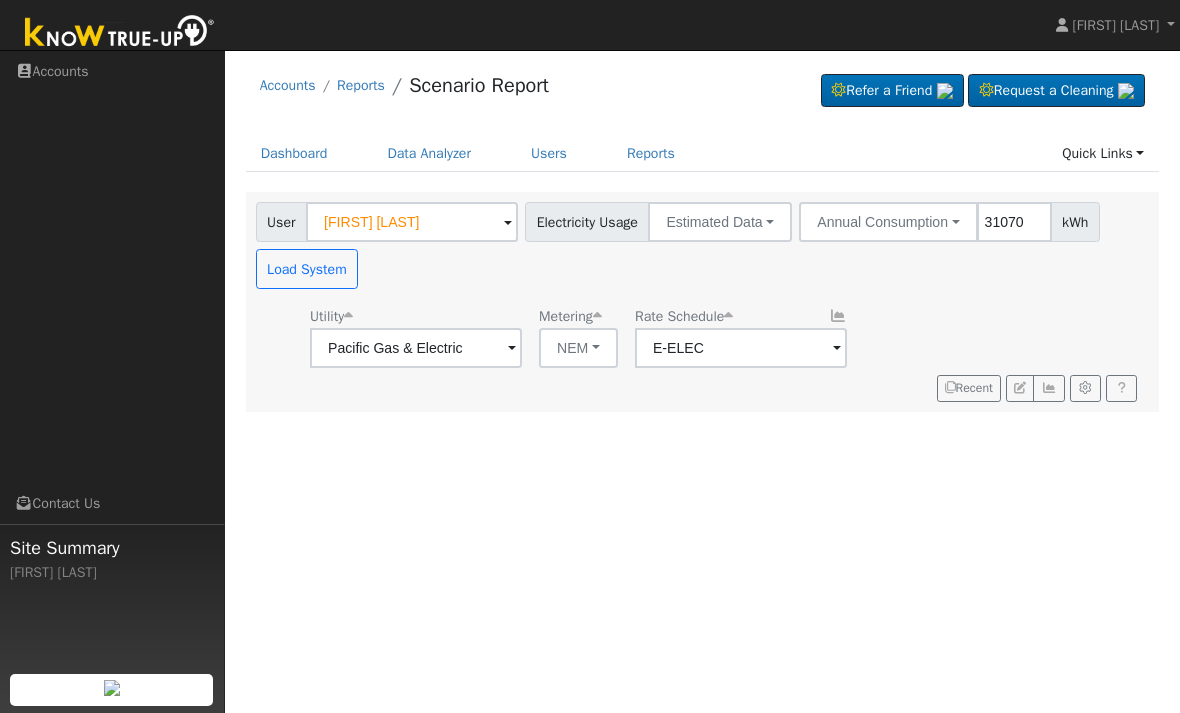 click on "Load System" at bounding box center (307, 269) 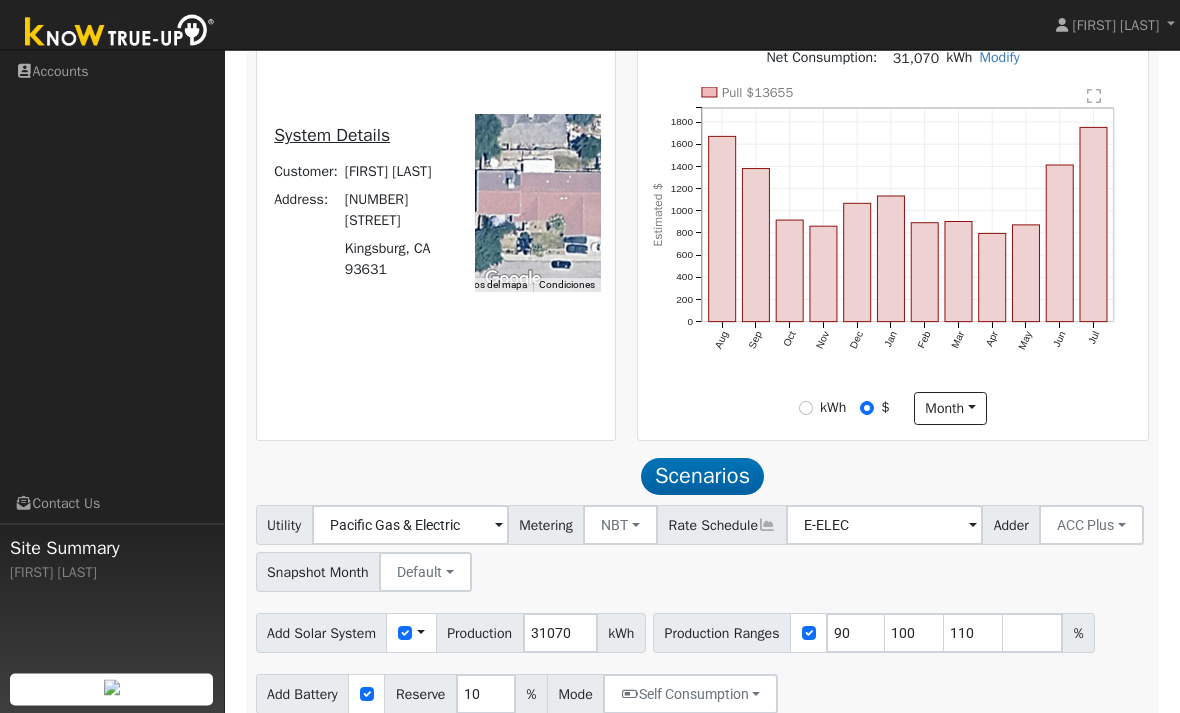 scroll, scrollTop: 584, scrollLeft: 0, axis: vertical 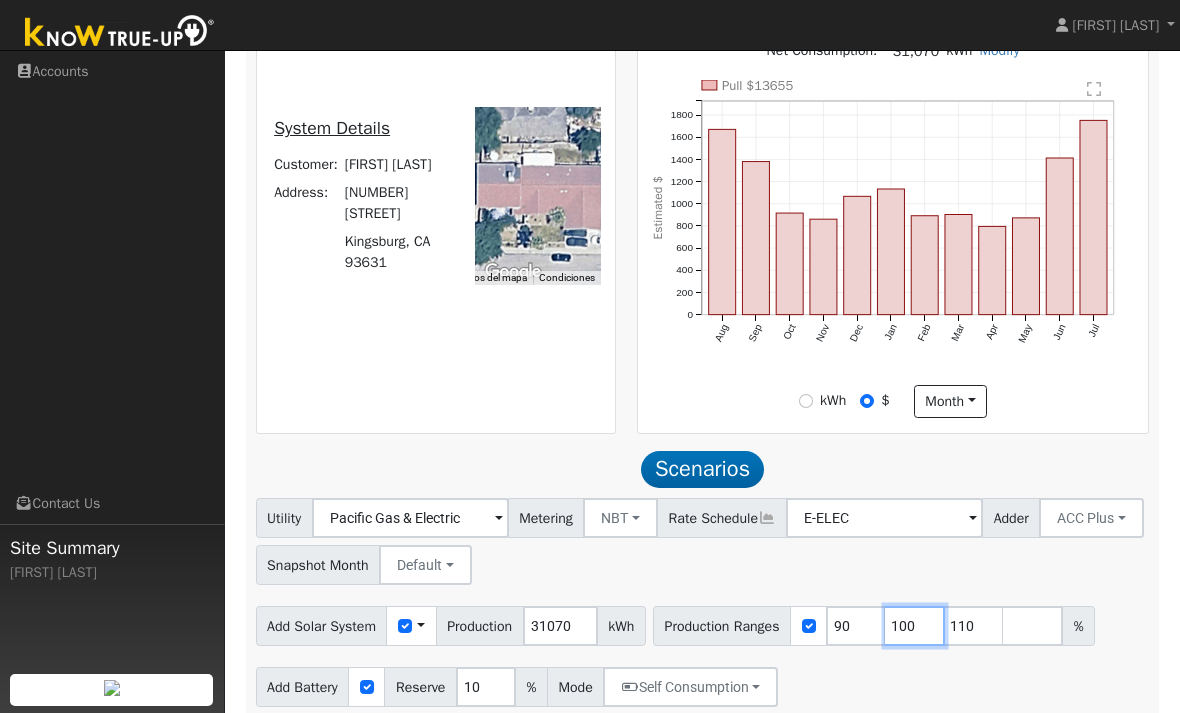 click on "100" at bounding box center (915, 626) 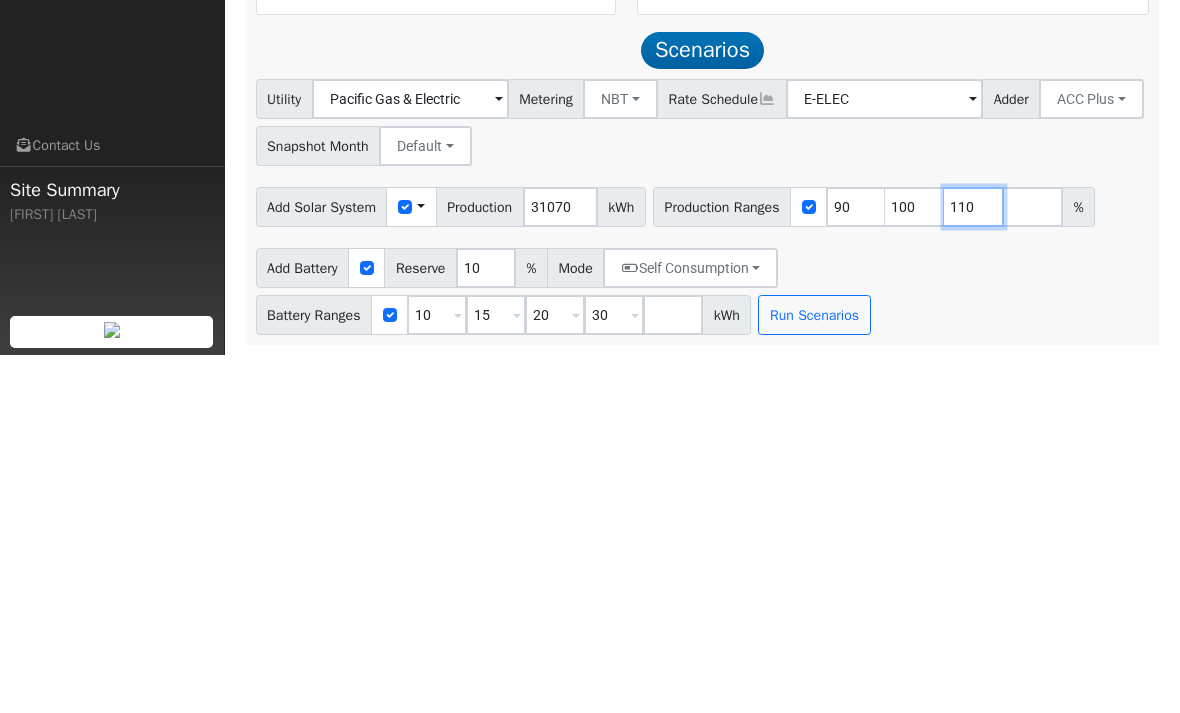 click on "110" at bounding box center (974, 565) 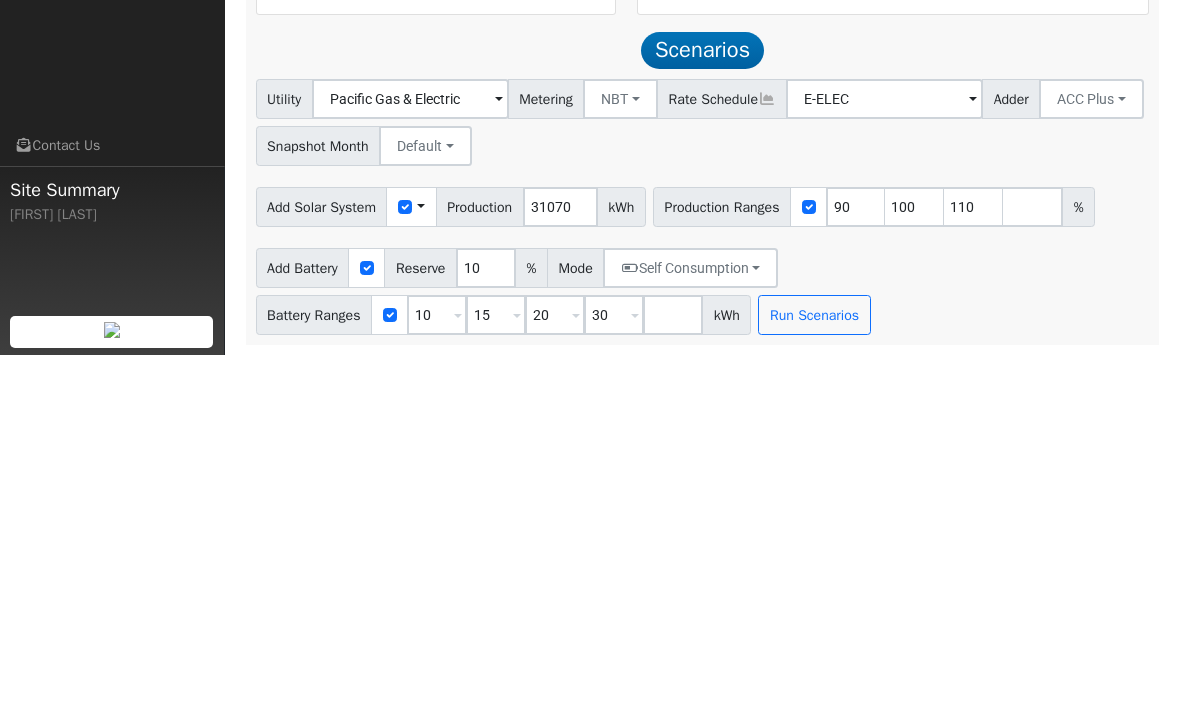 click on "Run Scenarios" at bounding box center (814, 673) 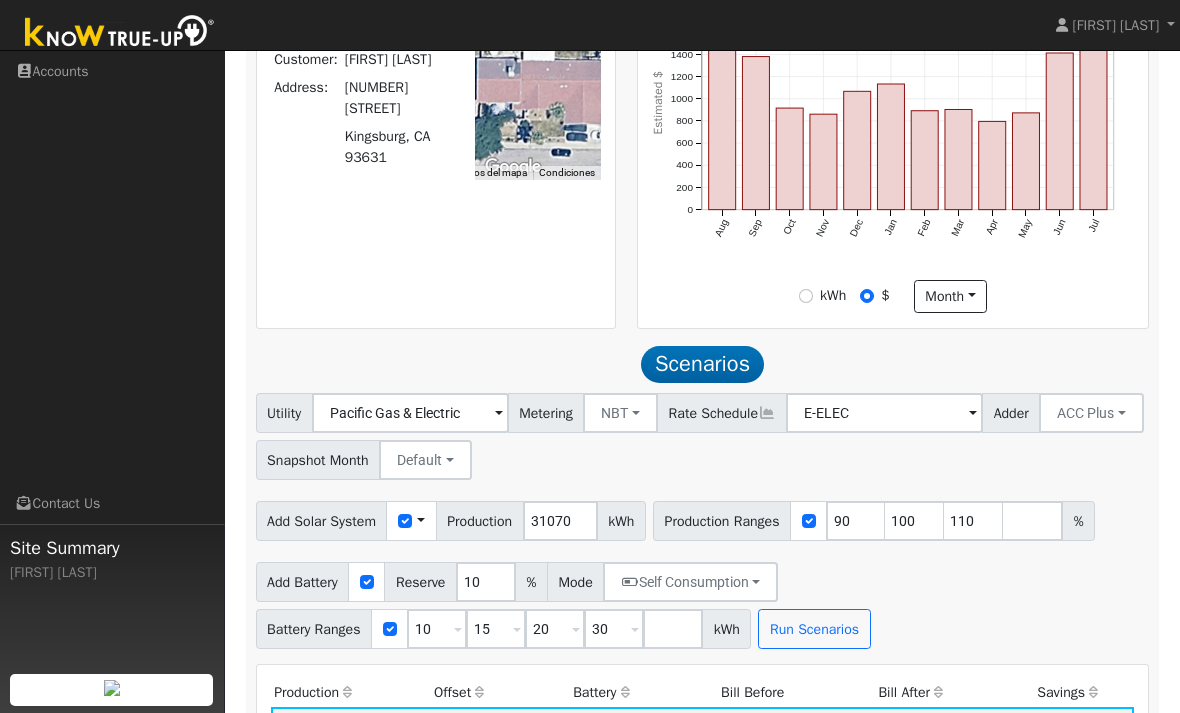 scroll, scrollTop: 709, scrollLeft: 0, axis: vertical 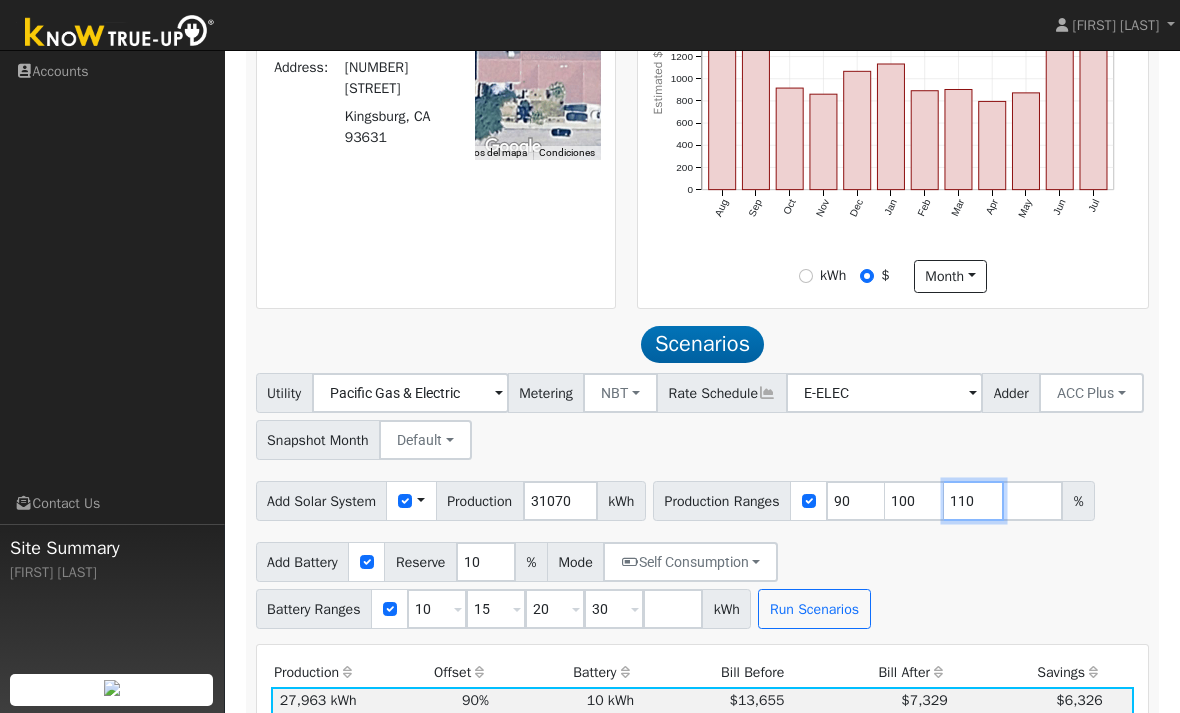click on "110" at bounding box center [974, 501] 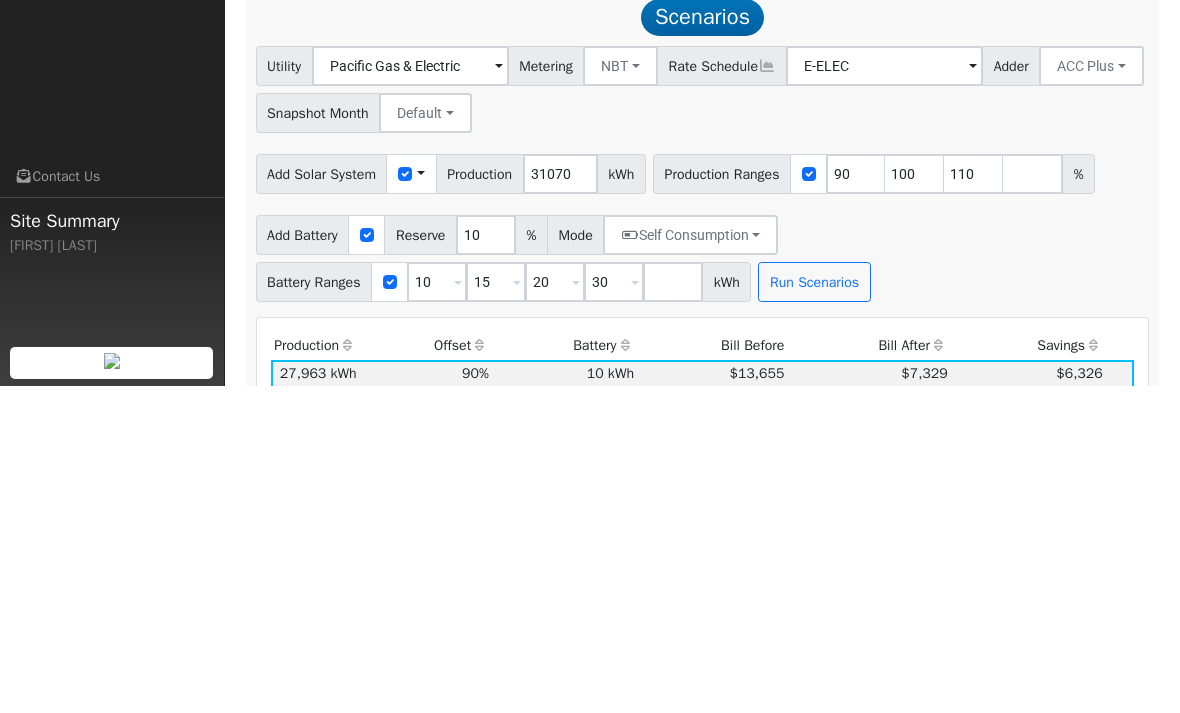 click on "Add Battery Reserve 10 % Mode  Self Consumption  Self Consumption  Peak Savings    ACC High Value Push    Backup Battery Ranges 10 Overrides Reserve % Mode  None None  Self Consumption  Peak Savings    ACC High Value Push    Backup 15 Overrides Reserve % Mode  None None  Self Consumption  Peak Savings    ACC High Value Push    Backup 20 Overrides Reserve % Mode  None None  Self Consumption  Peak Savings    ACC High Value Push    Backup 30 Overrides Reserve % Mode  None None  Self Consumption  Peak Savings    ACC High Value Push    Backup kWh Run Scenarios" at bounding box center (702, 582) 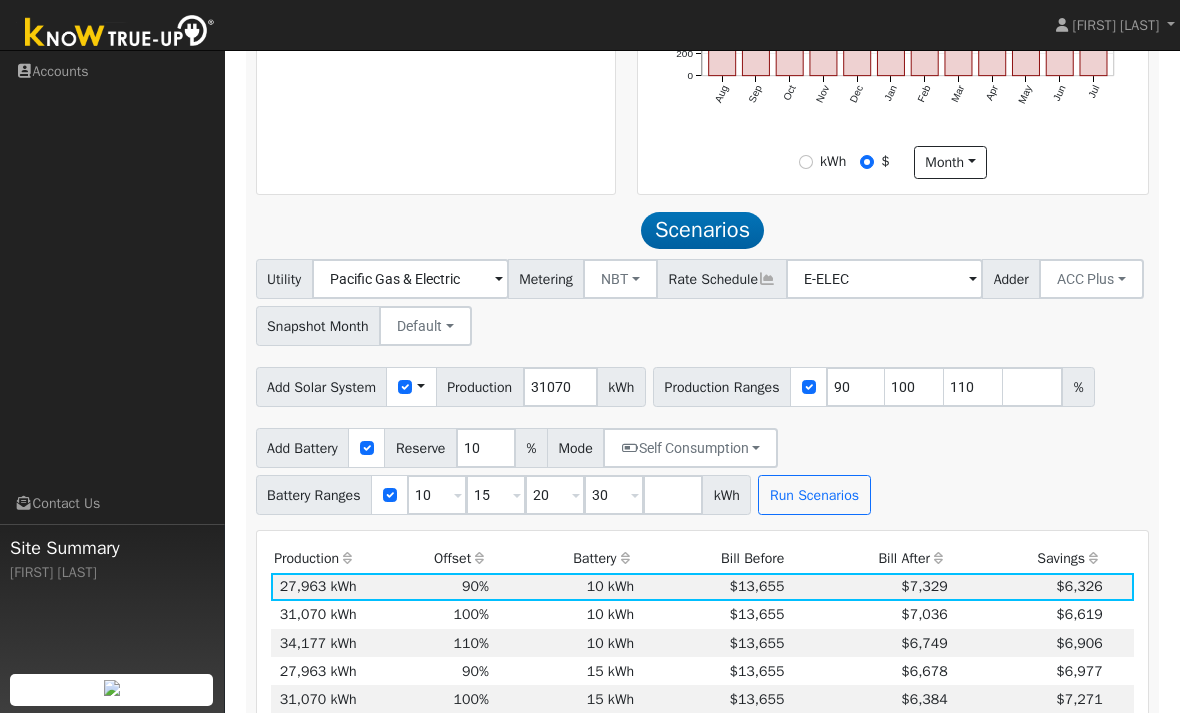 scroll, scrollTop: 822, scrollLeft: 0, axis: vertical 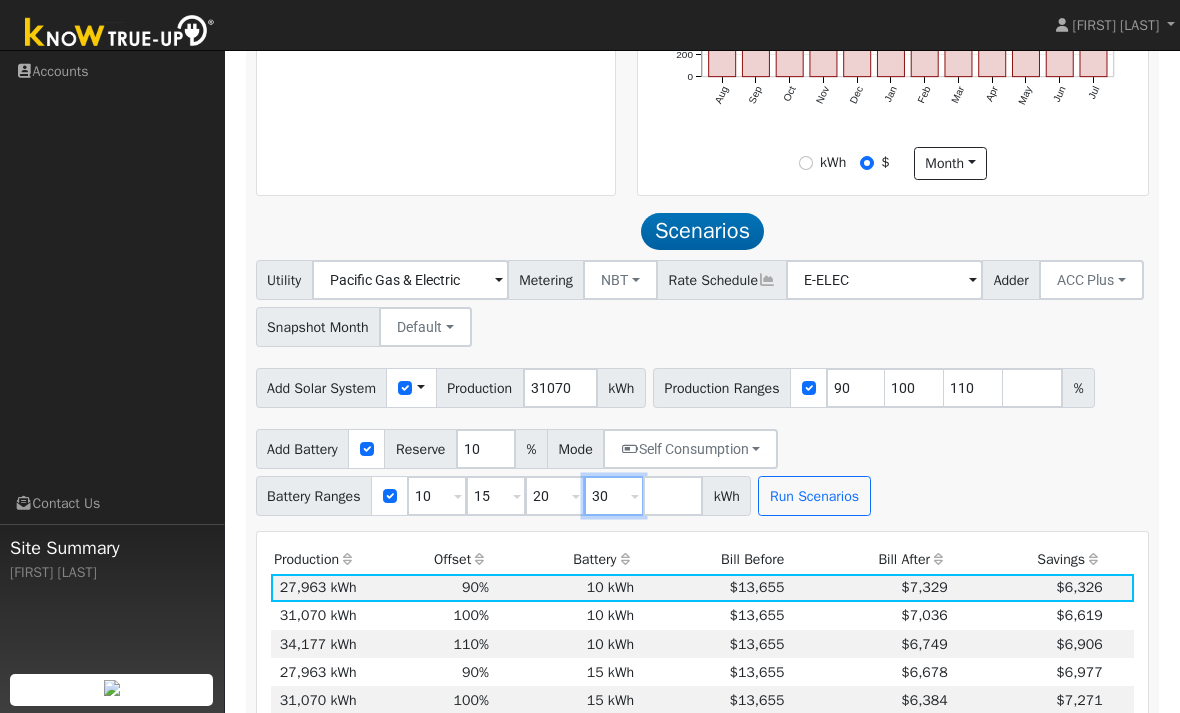 click on "30" at bounding box center (614, 496) 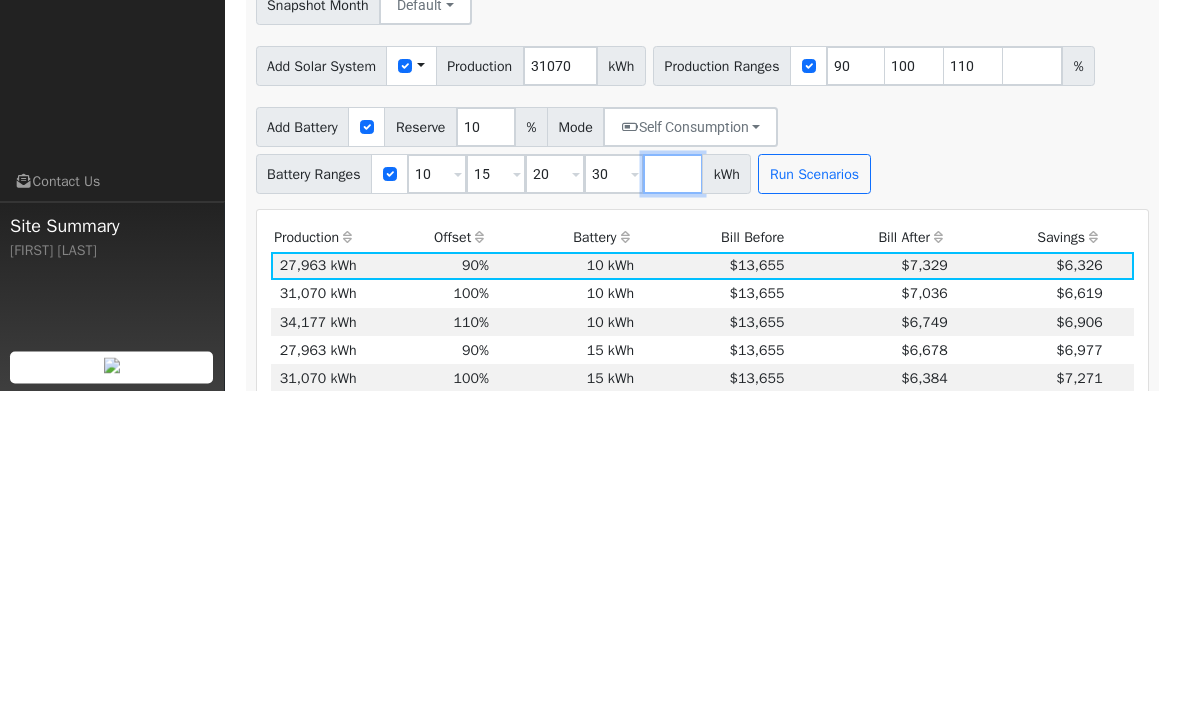 click at bounding box center (673, 497) 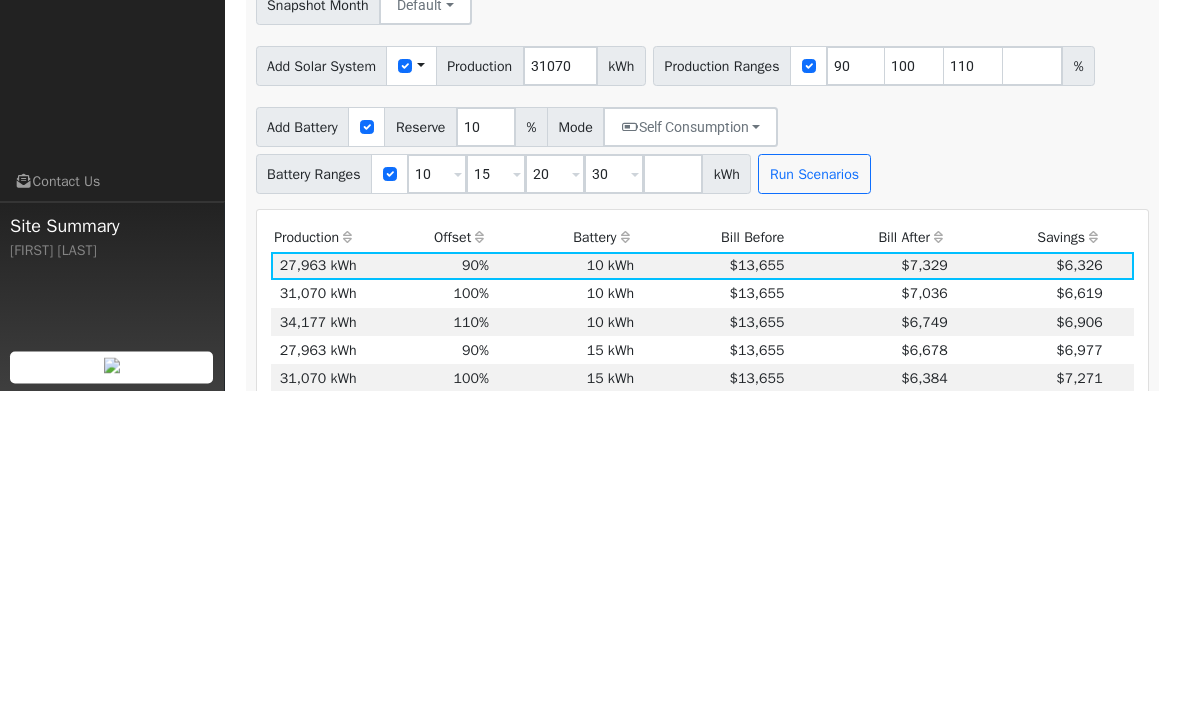 click on "Add Battery Reserve 10 % Mode  Self Consumption  Self Consumption  Peak Savings    ACC High Value Push    Backup Battery Ranges 10 Overrides Reserve % Mode  None None  Self Consumption  Peak Savings    ACC High Value Push    Backup 15 Overrides Reserve % Mode  None None  Self Consumption  Peak Savings    ACC High Value Push    Backup 20 Overrides Reserve % Mode  None None  Self Consumption  Peak Savings    ACC High Value Push    Backup 30 Overrides Reserve % Mode  None None  Self Consumption  Peak Savings    ACC High Value Push    Backup kWh Run Scenarios" at bounding box center [702, 470] 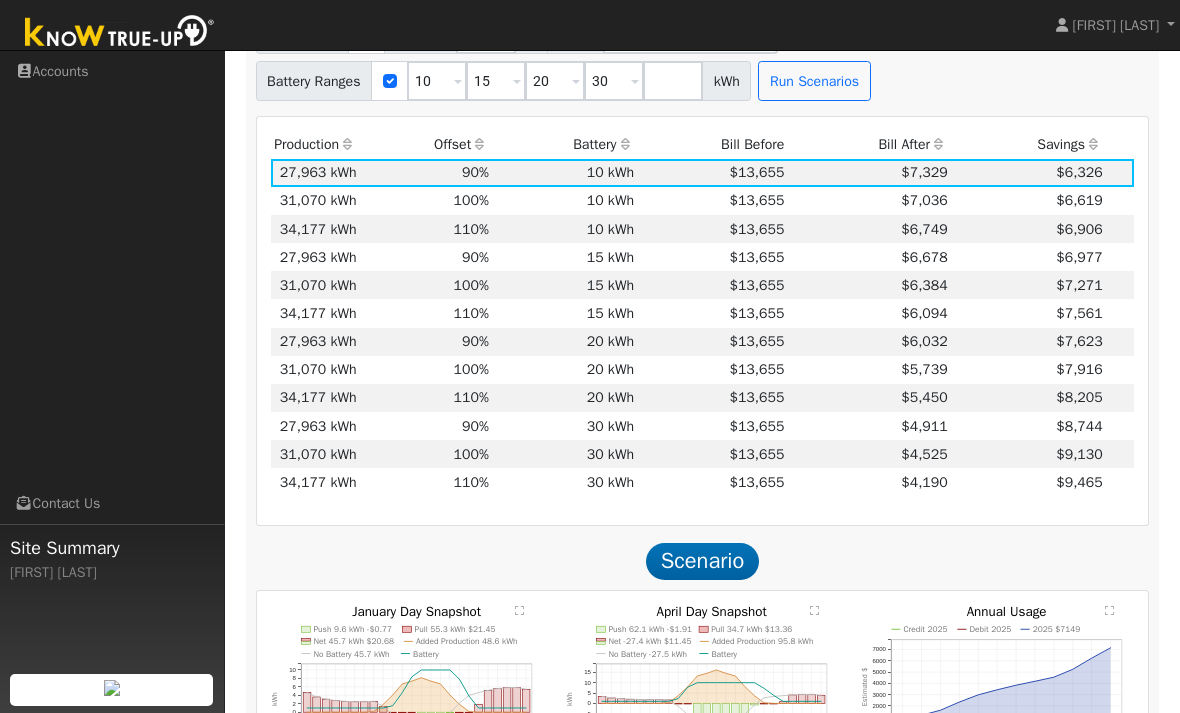 scroll, scrollTop: 1236, scrollLeft: 0, axis: vertical 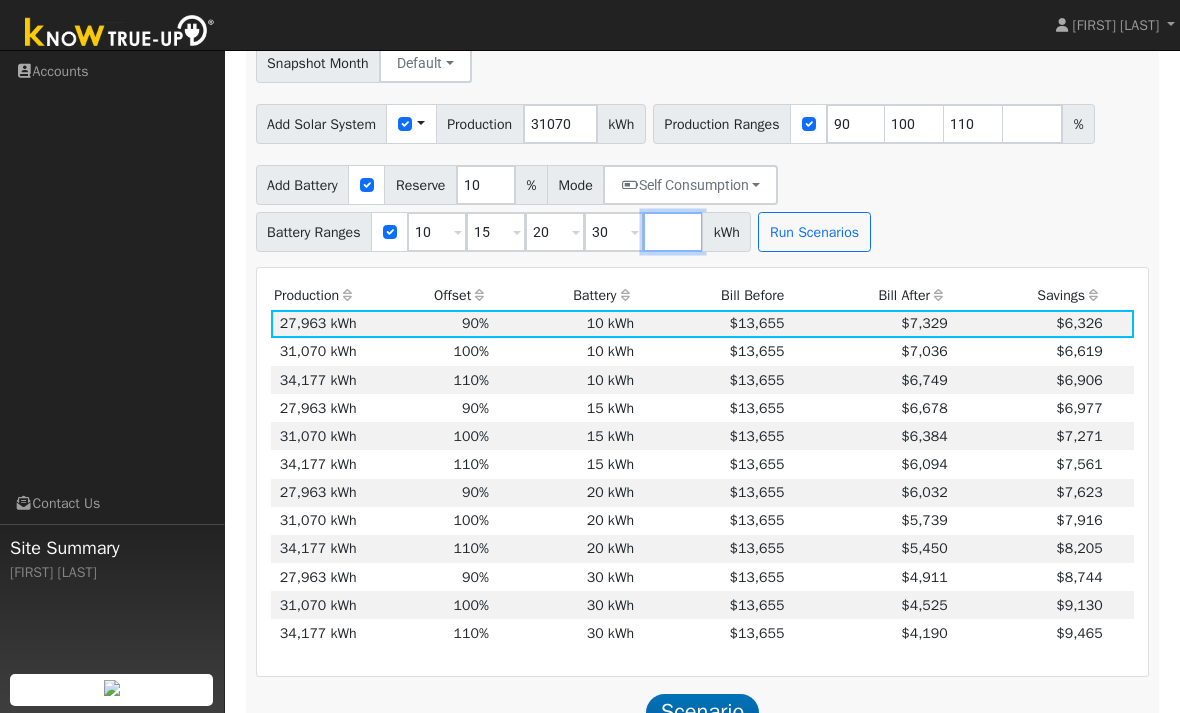 click at bounding box center [673, 232] 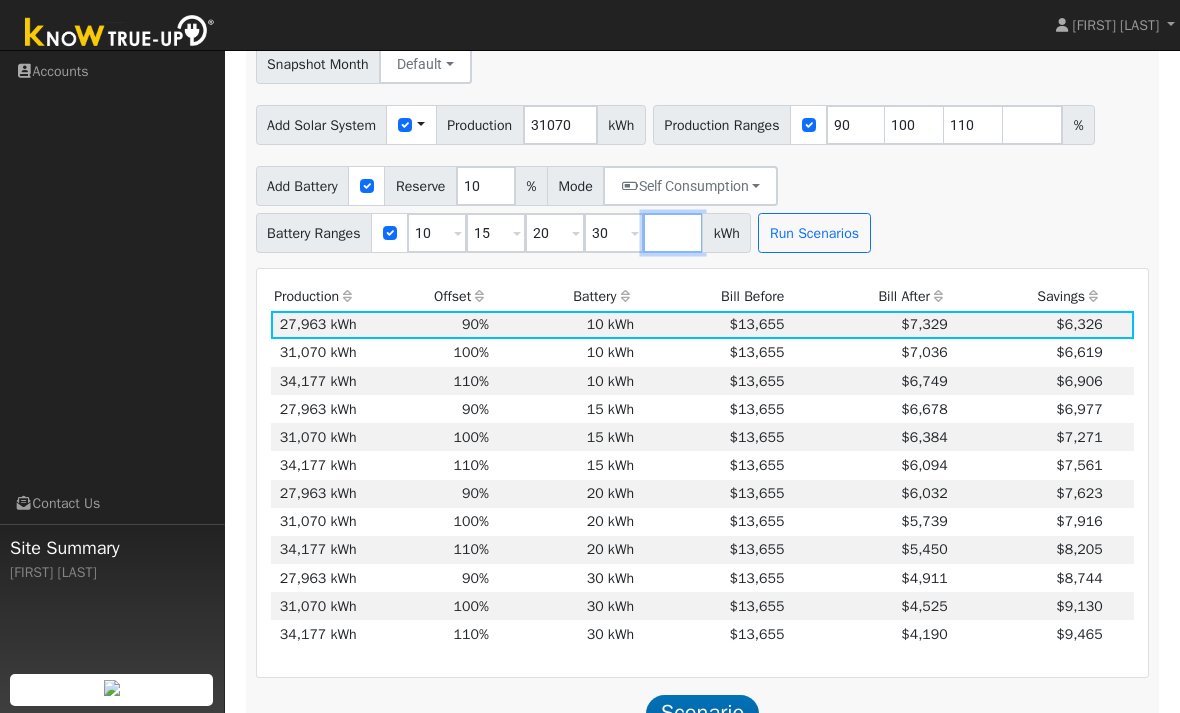 type on "4" 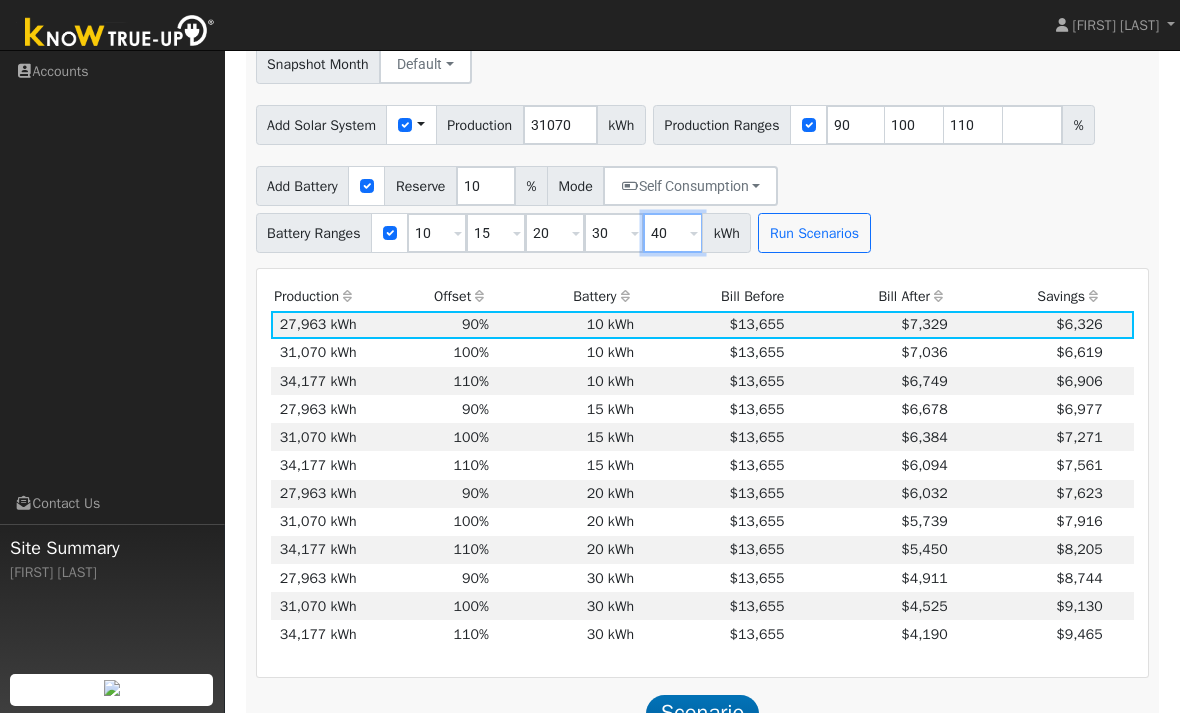 type on "40" 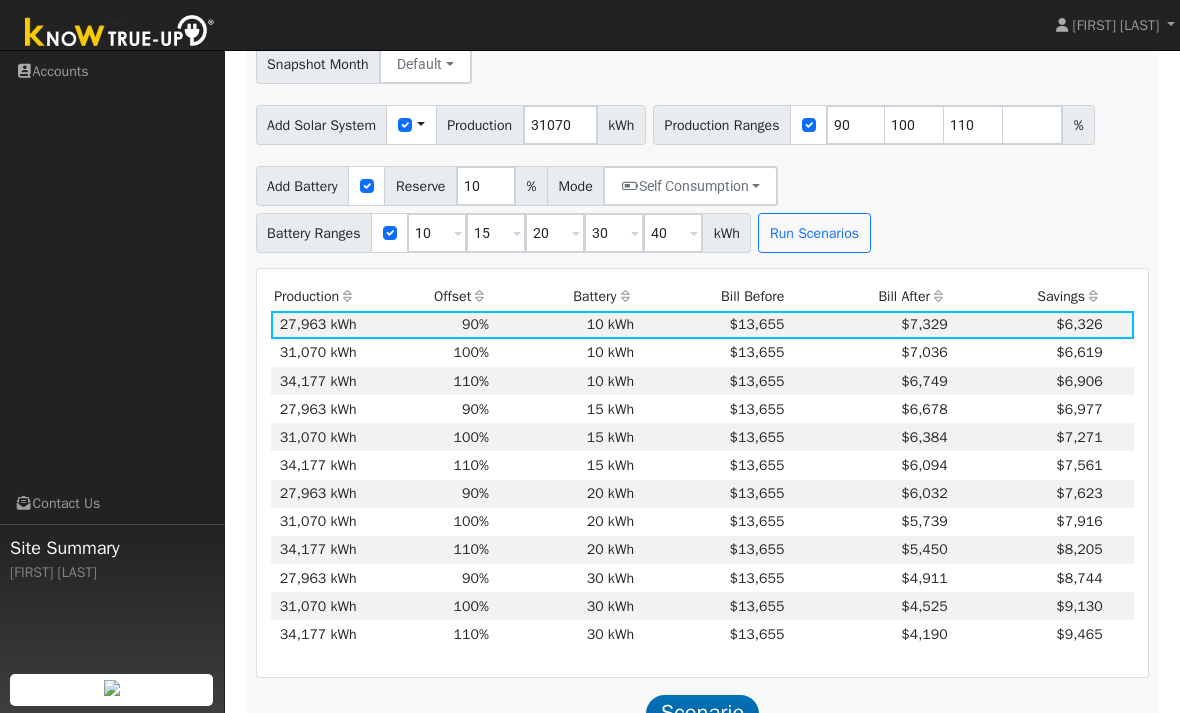 click on "Run Scenarios" at bounding box center [814, 233] 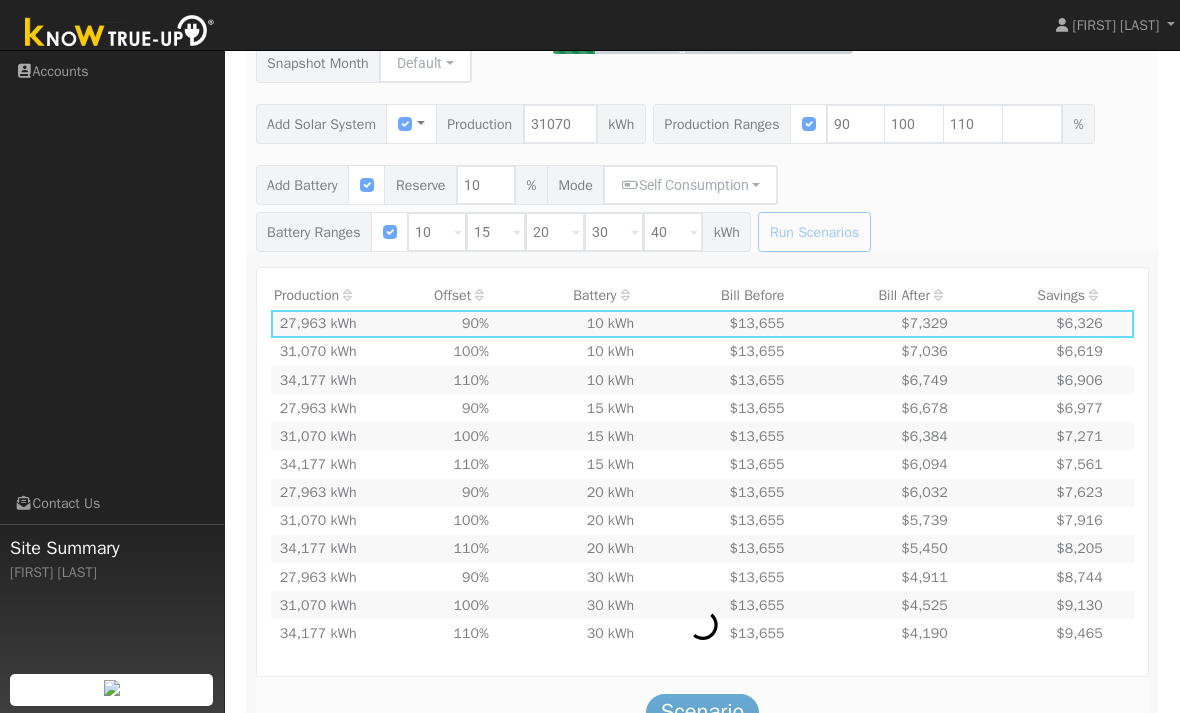 click on "Building Scenarios 14%  ×" at bounding box center (702, 124) 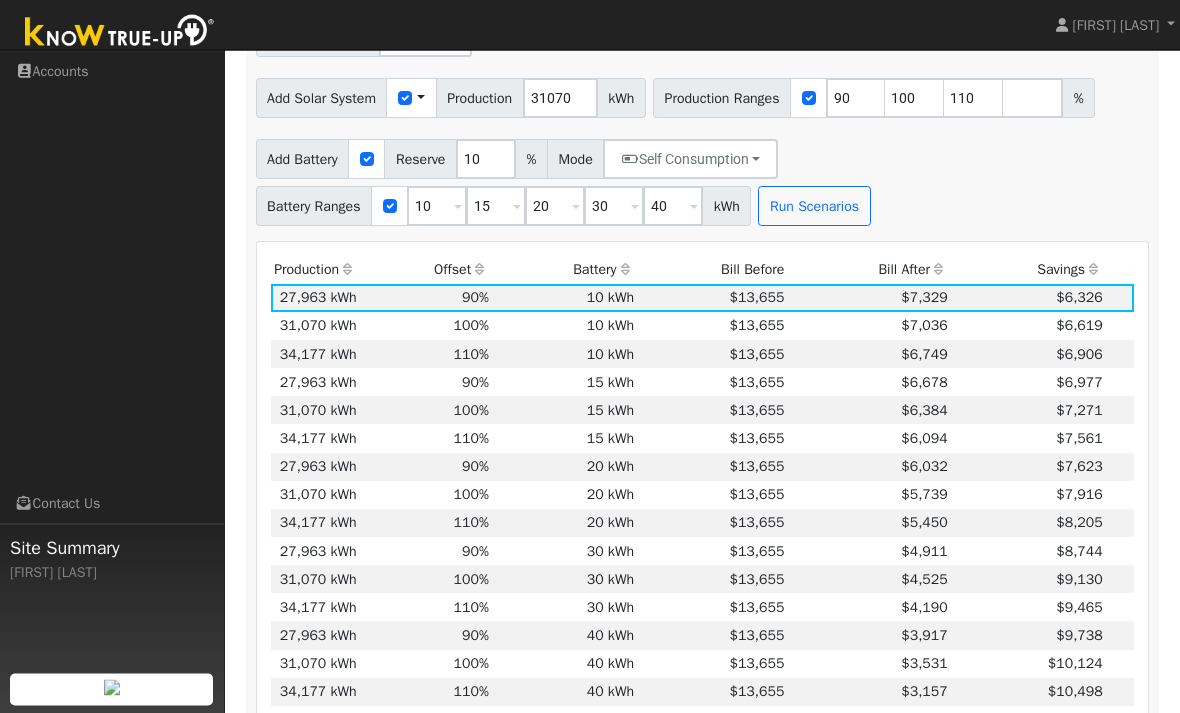 scroll, scrollTop: 1105, scrollLeft: 0, axis: vertical 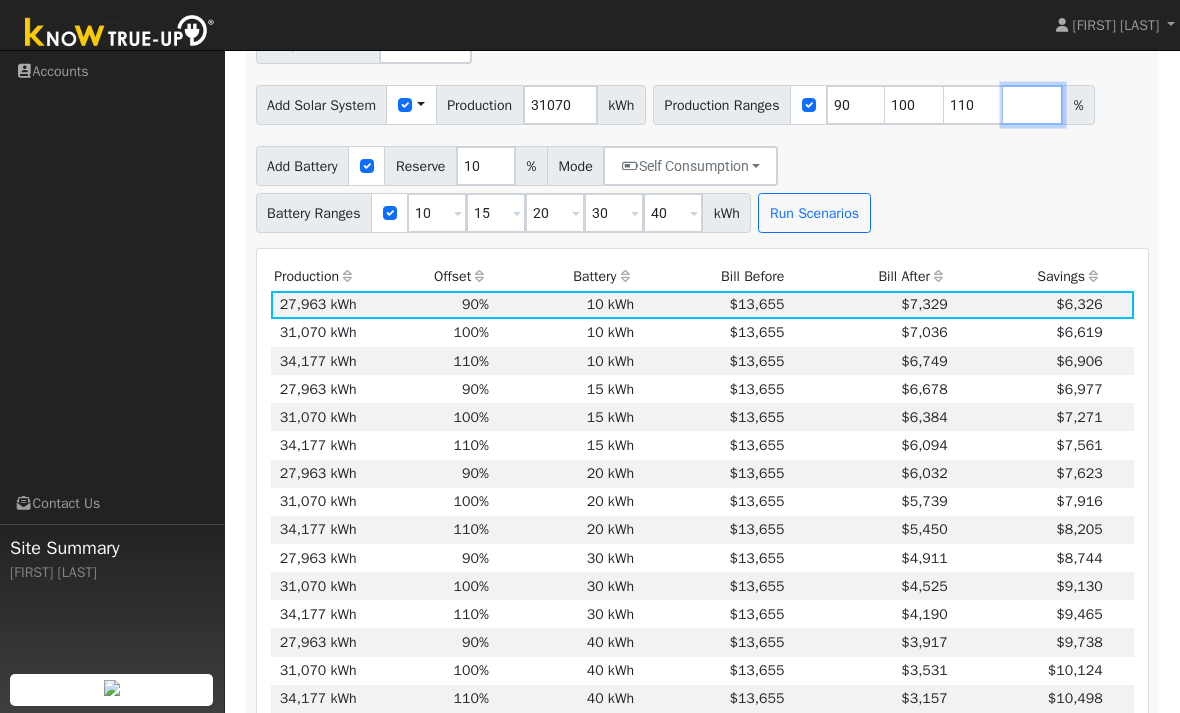 click at bounding box center [1033, 105] 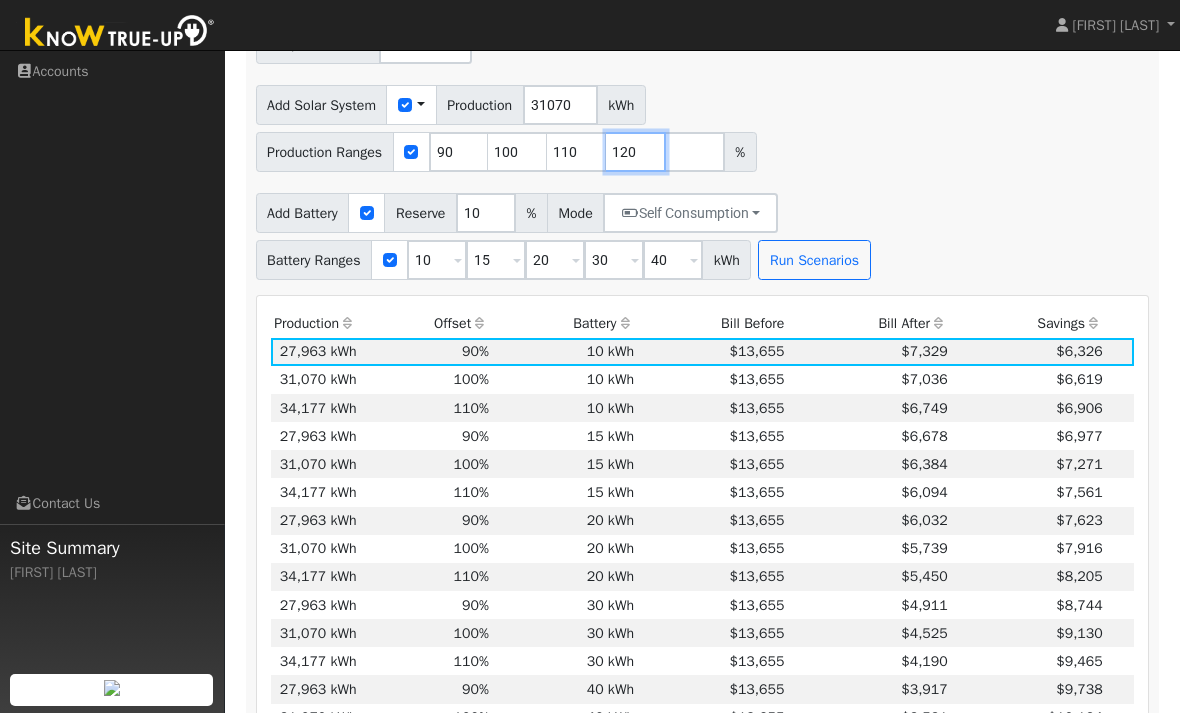 type on "120" 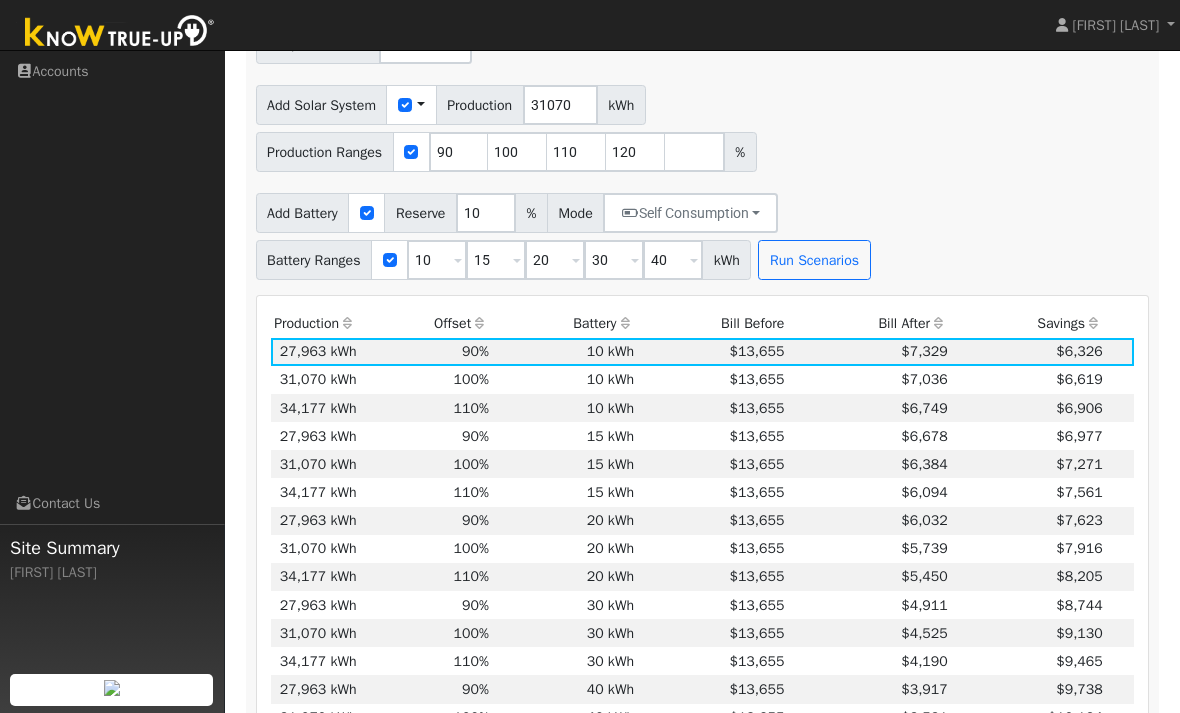 click on "Add Battery Reserve 10 % Mode  Self Consumption  Self Consumption  Peak Savings    ACC High Value Push    Backup Battery Ranges 10 Overrides Reserve % Mode  None None  Self Consumption  Peak Savings    ACC High Value Push    Backup 15 Overrides Reserve % Mode  None None  Self Consumption  Peak Savings    ACC High Value Push    Backup 20 Overrides Reserve % Mode  None None  Self Consumption  Peak Savings    ACC High Value Push    Backup 30 Overrides Reserve % Mode  None None  Self Consumption  Peak Savings    ACC High Value Push    Backup 40 Overrides Reserve % Mode  None None  Self Consumption  Peak Savings    ACC High Value Push    Backup kWh Run Scenarios" at bounding box center [702, 233] 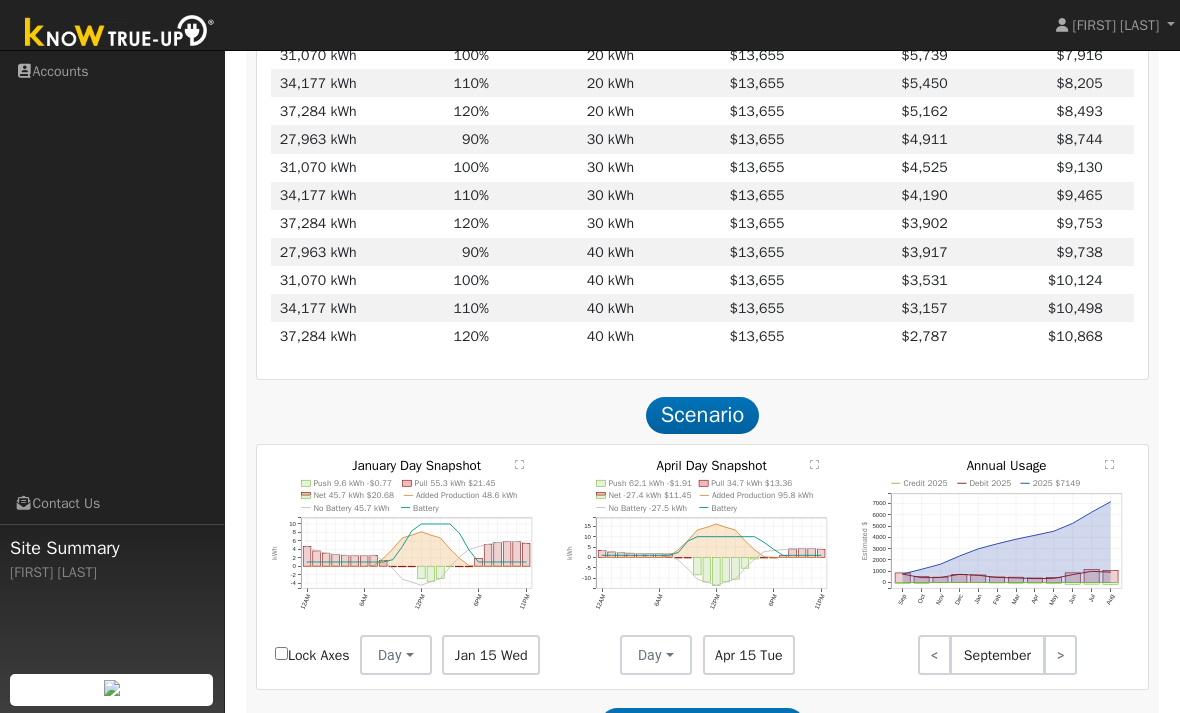 scroll, scrollTop: 1654, scrollLeft: 0, axis: vertical 